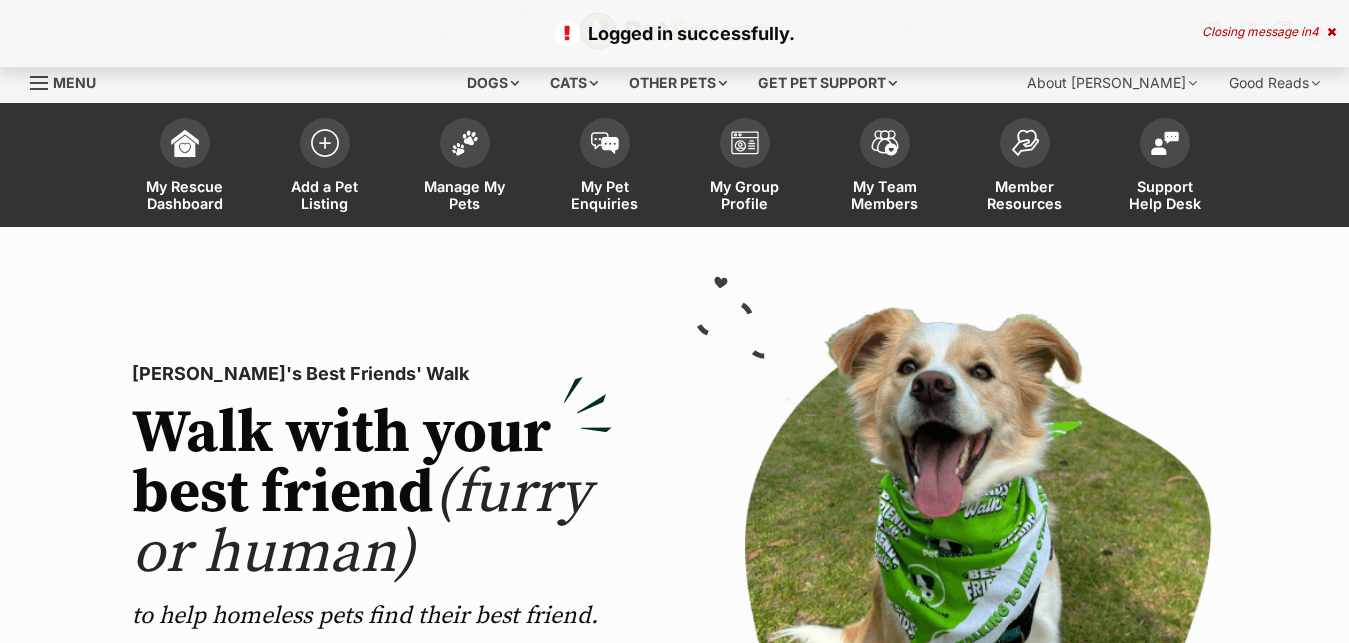 scroll, scrollTop: 0, scrollLeft: 0, axis: both 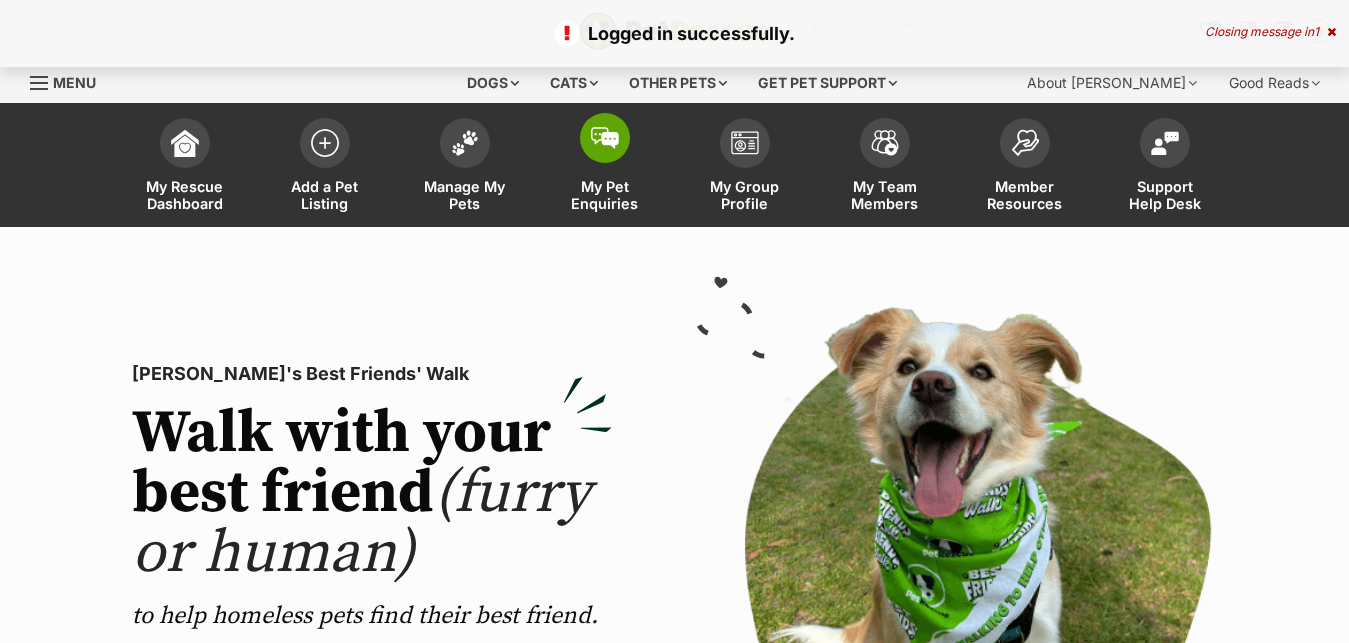 click at bounding box center [605, 138] 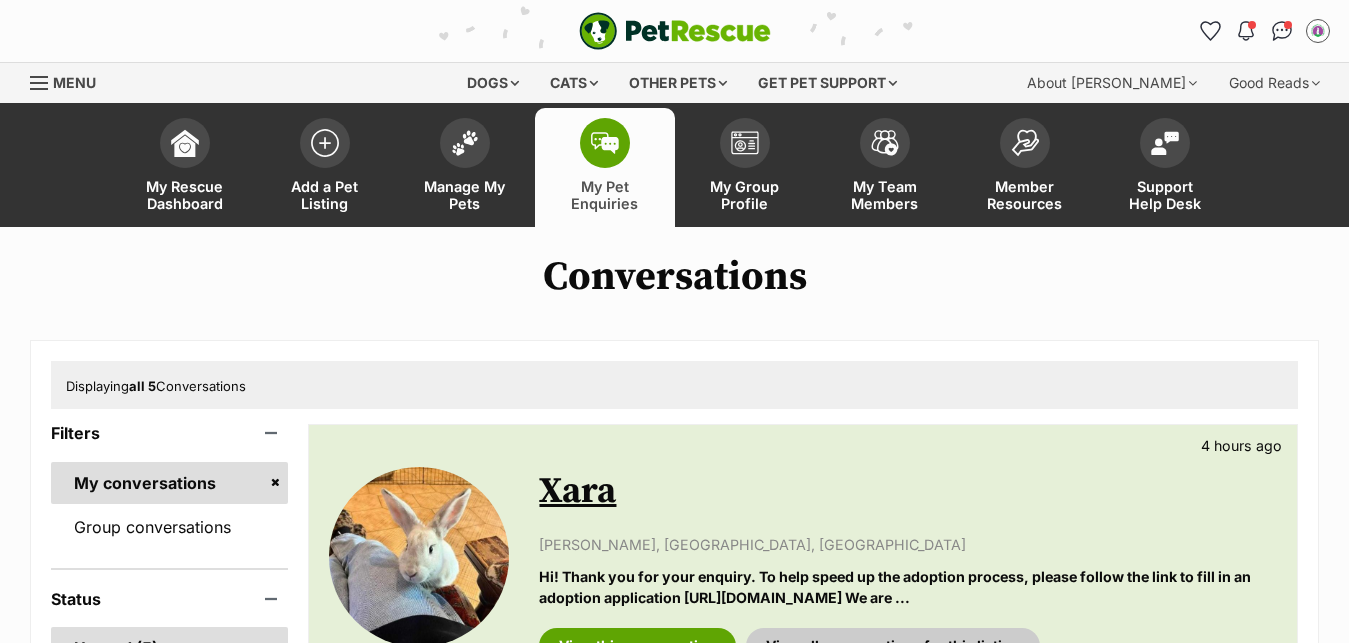 scroll, scrollTop: 0, scrollLeft: 0, axis: both 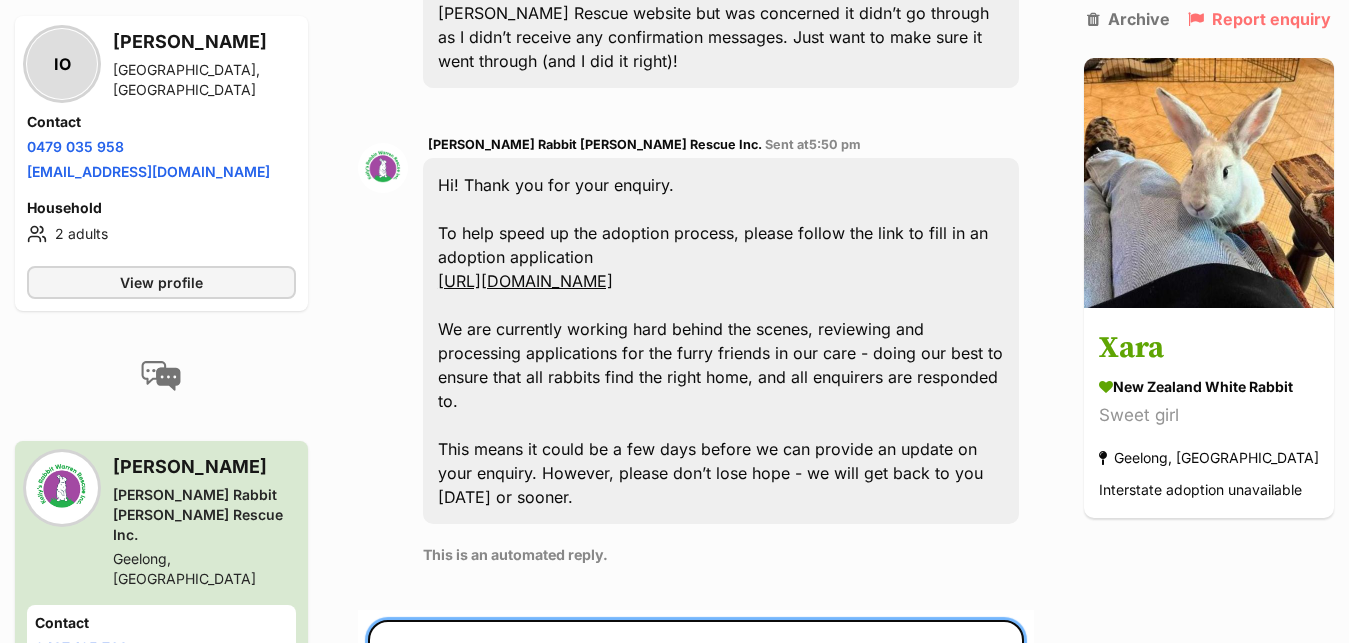click at bounding box center [696, 680] 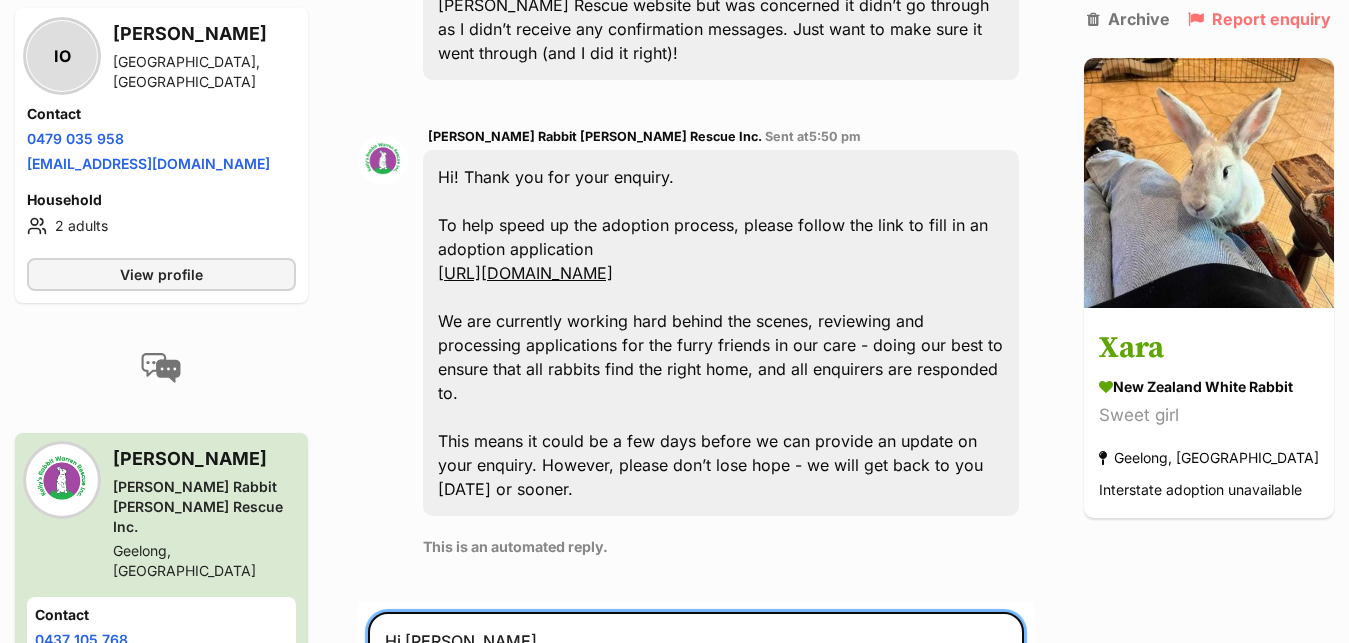 scroll, scrollTop: 706, scrollLeft: 0, axis: vertical 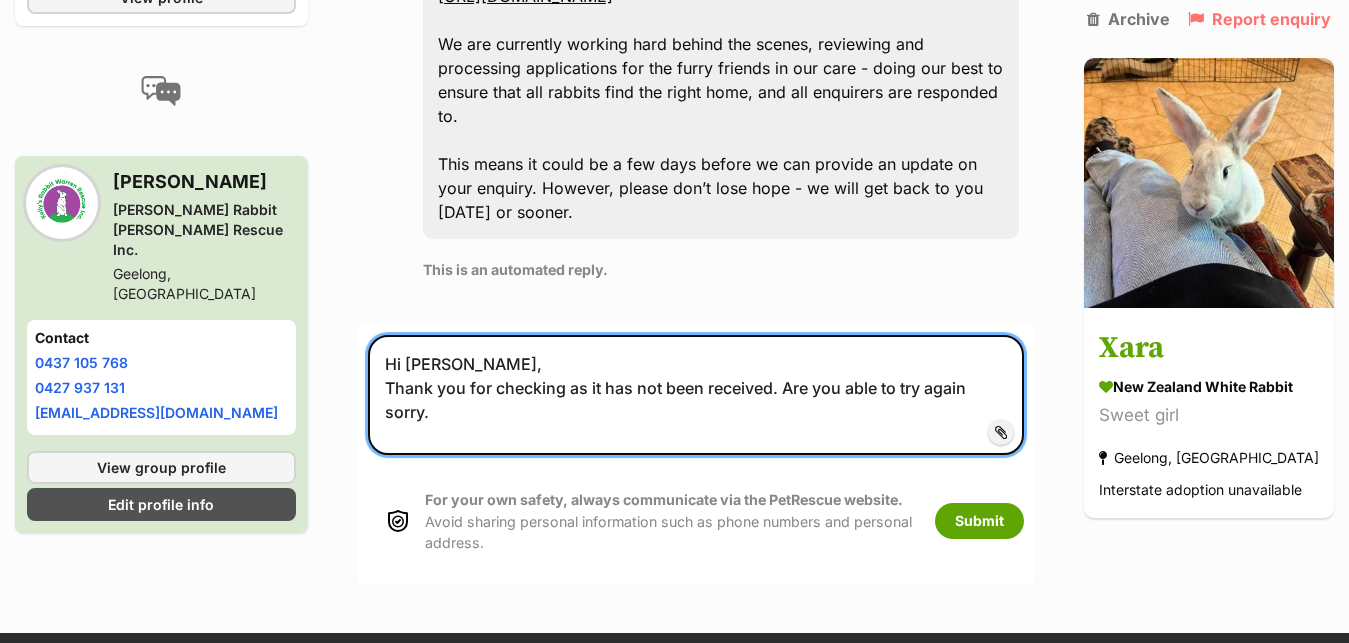 type on "Hi Isobel,
Thank you for checking as it has not been received. Are you able to try again sorry." 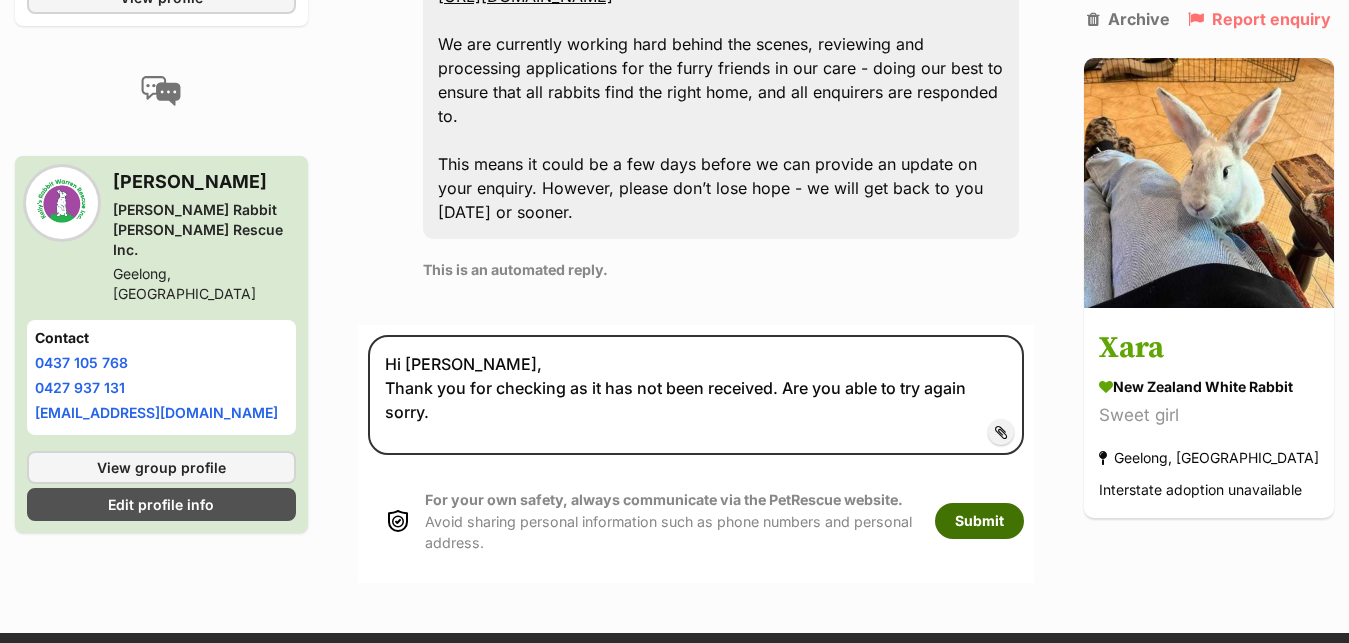 click on "Submit" at bounding box center (979, 521) 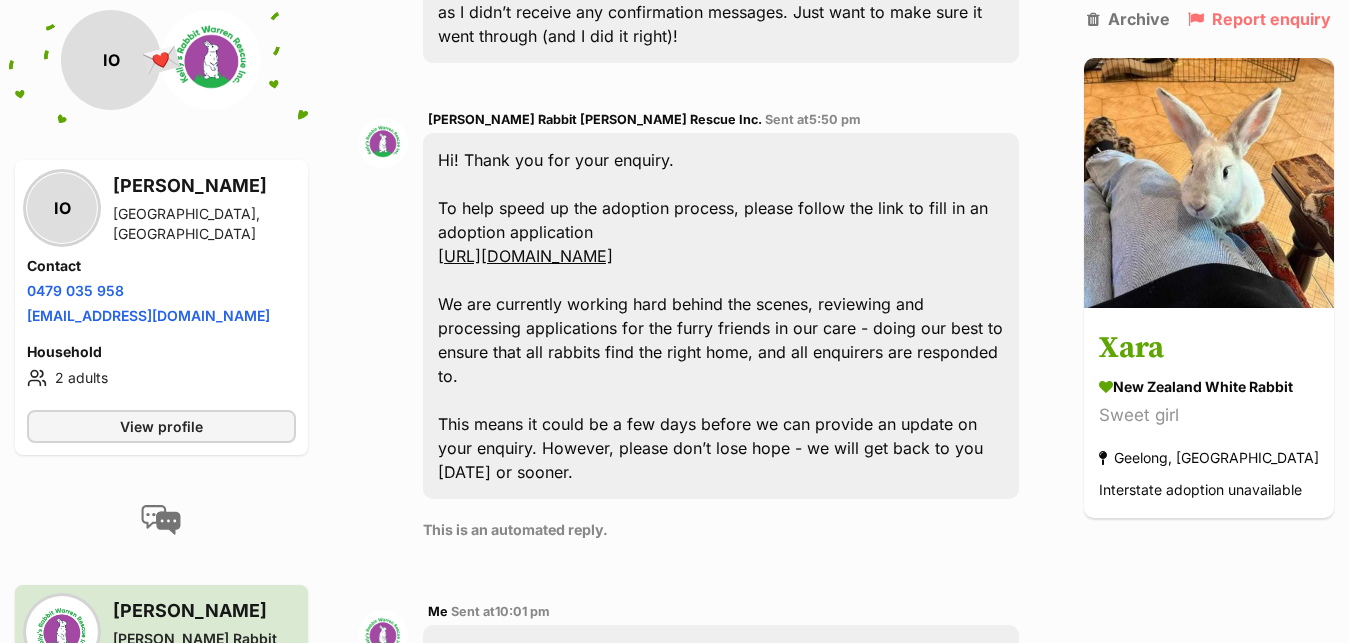 scroll, scrollTop: 650, scrollLeft: 0, axis: vertical 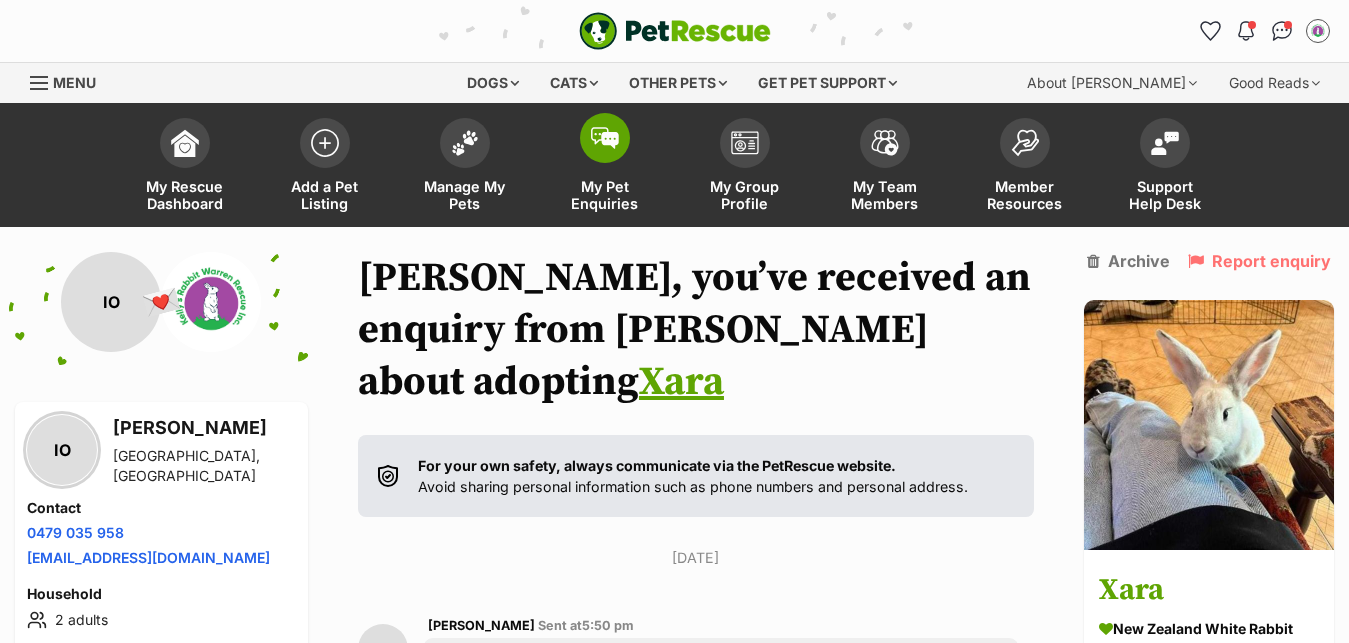 click at bounding box center (605, 138) 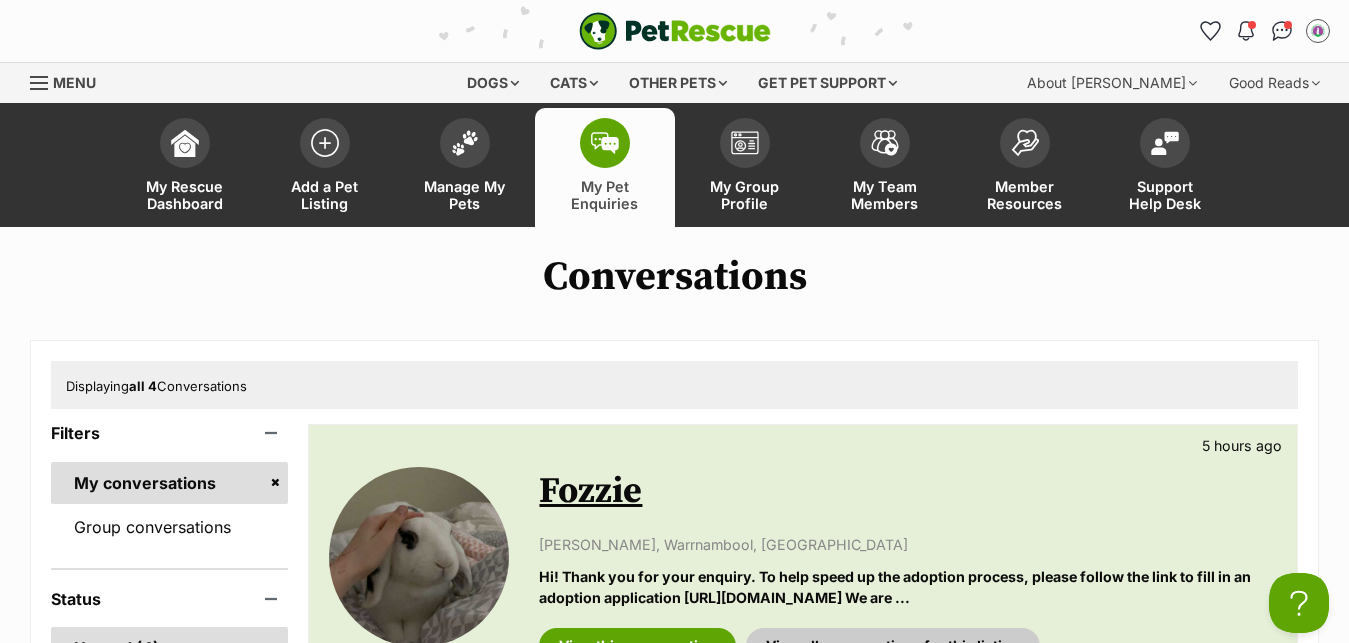 scroll, scrollTop: 0, scrollLeft: 0, axis: both 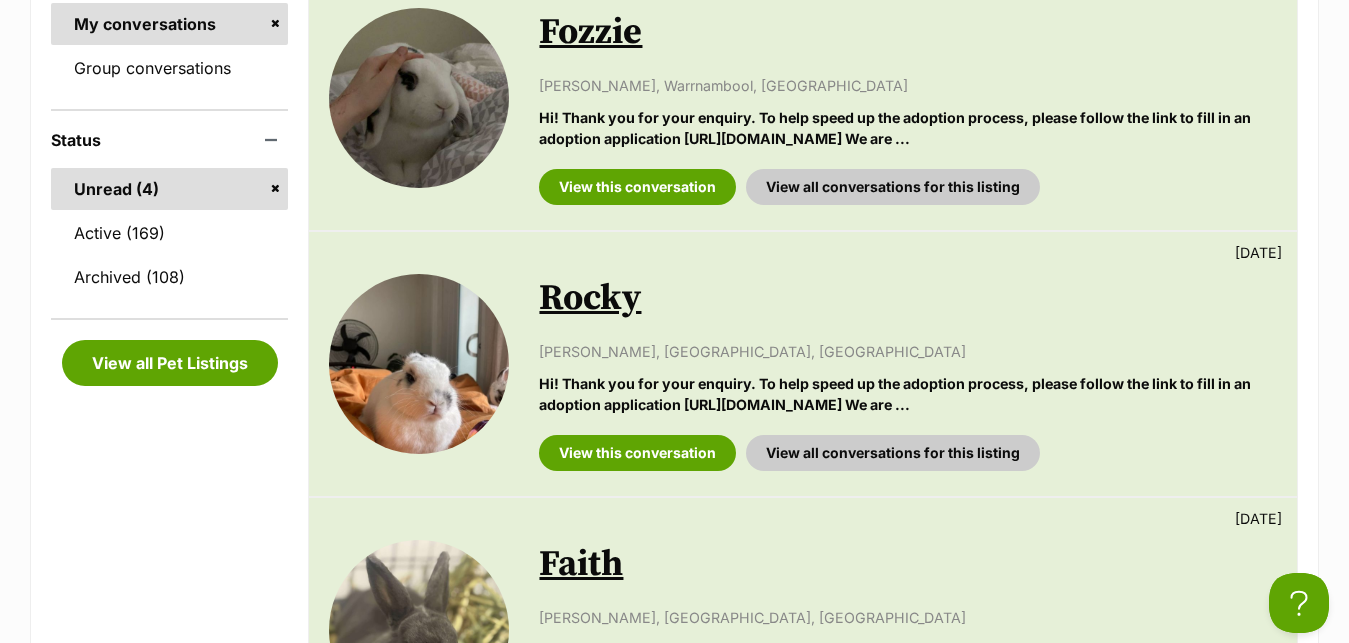 click on "Rocky" at bounding box center (590, 298) 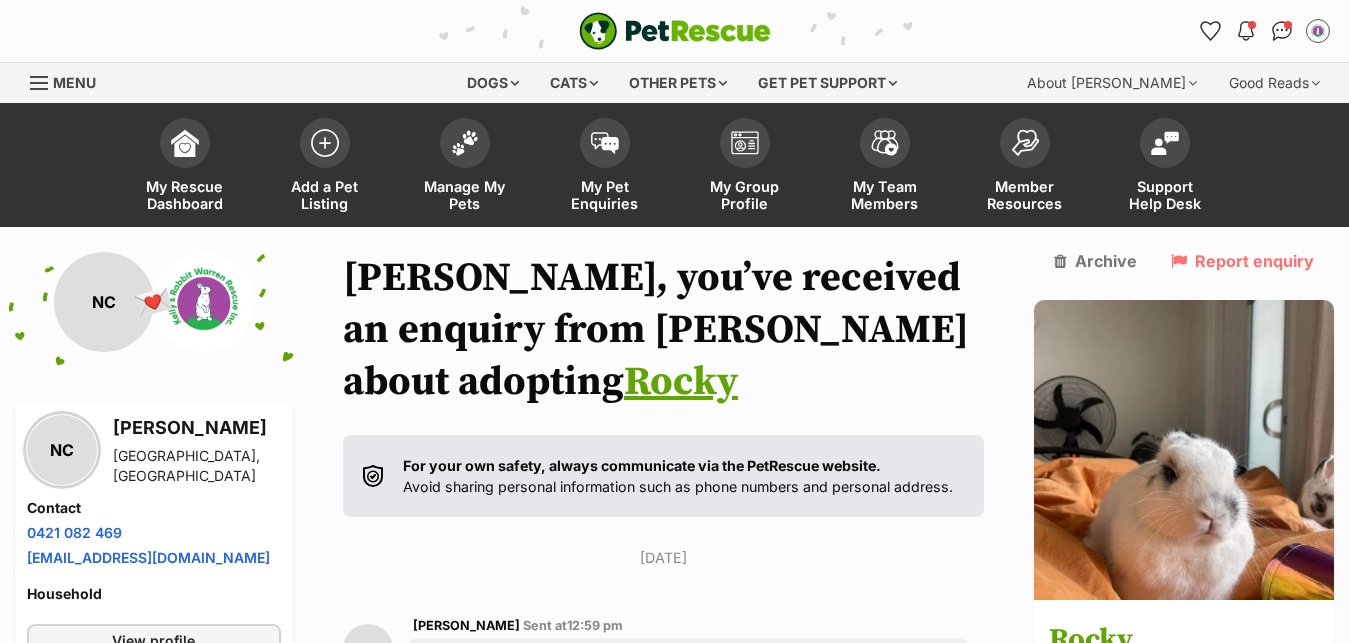 scroll, scrollTop: 0, scrollLeft: 0, axis: both 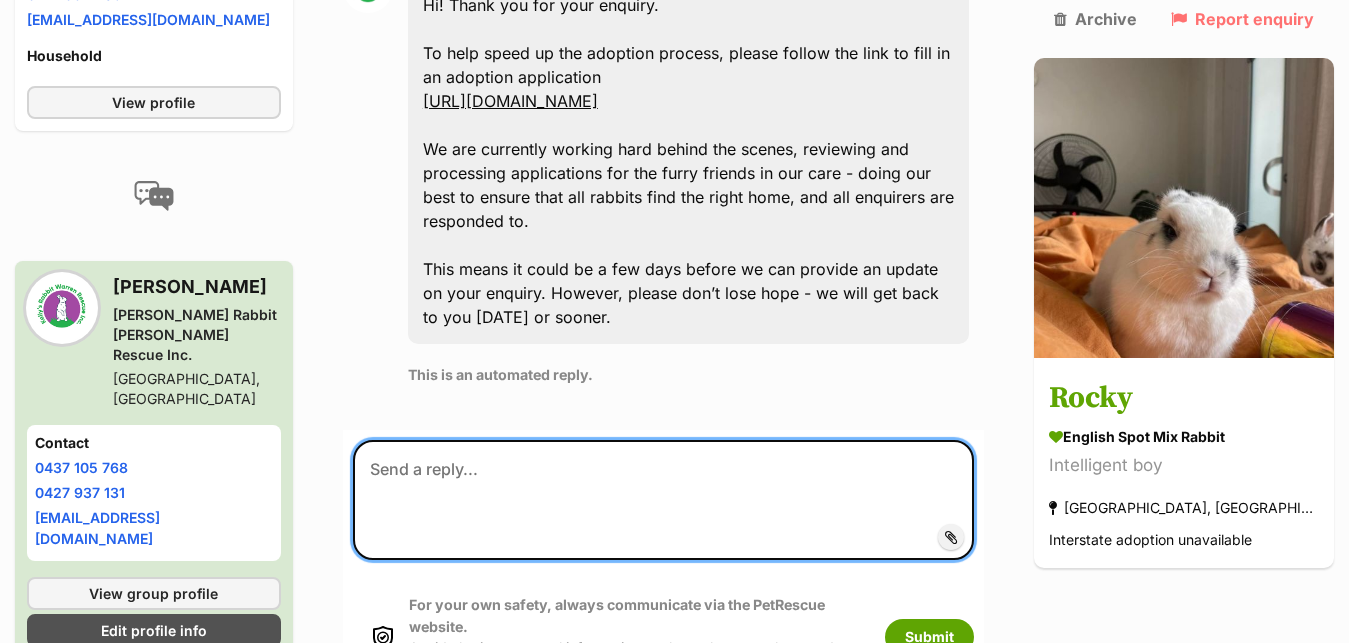 click at bounding box center (663, 500) 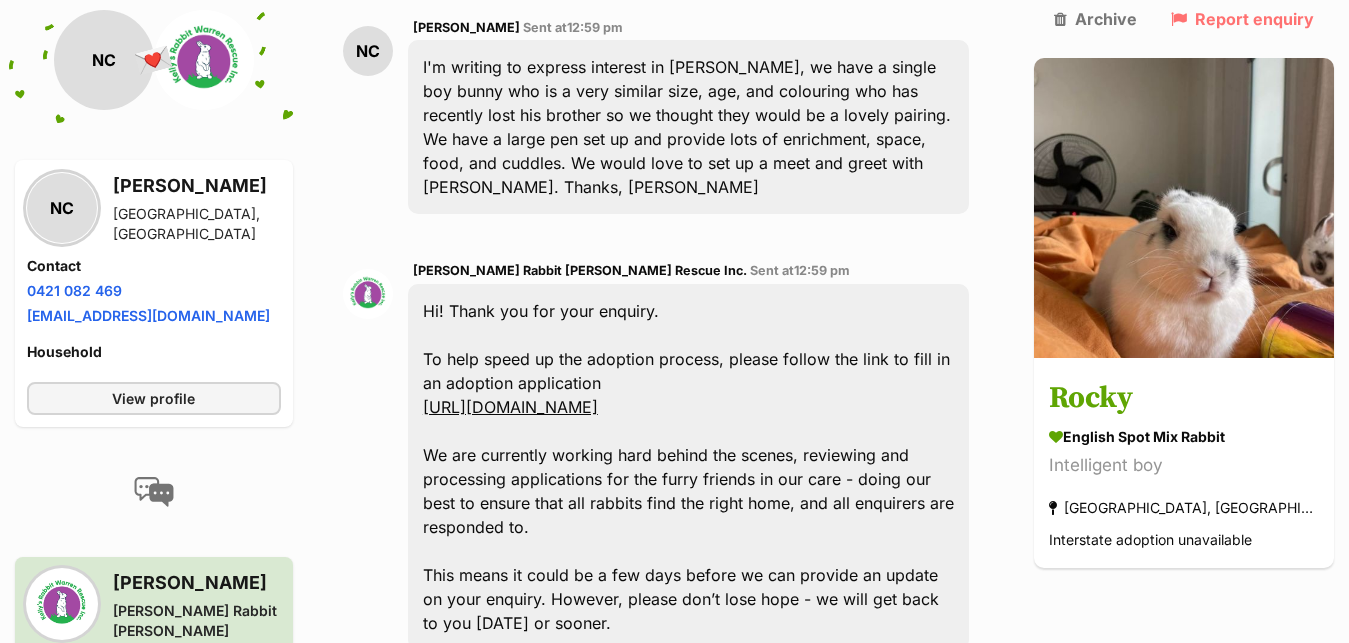 scroll, scrollTop: 547, scrollLeft: 0, axis: vertical 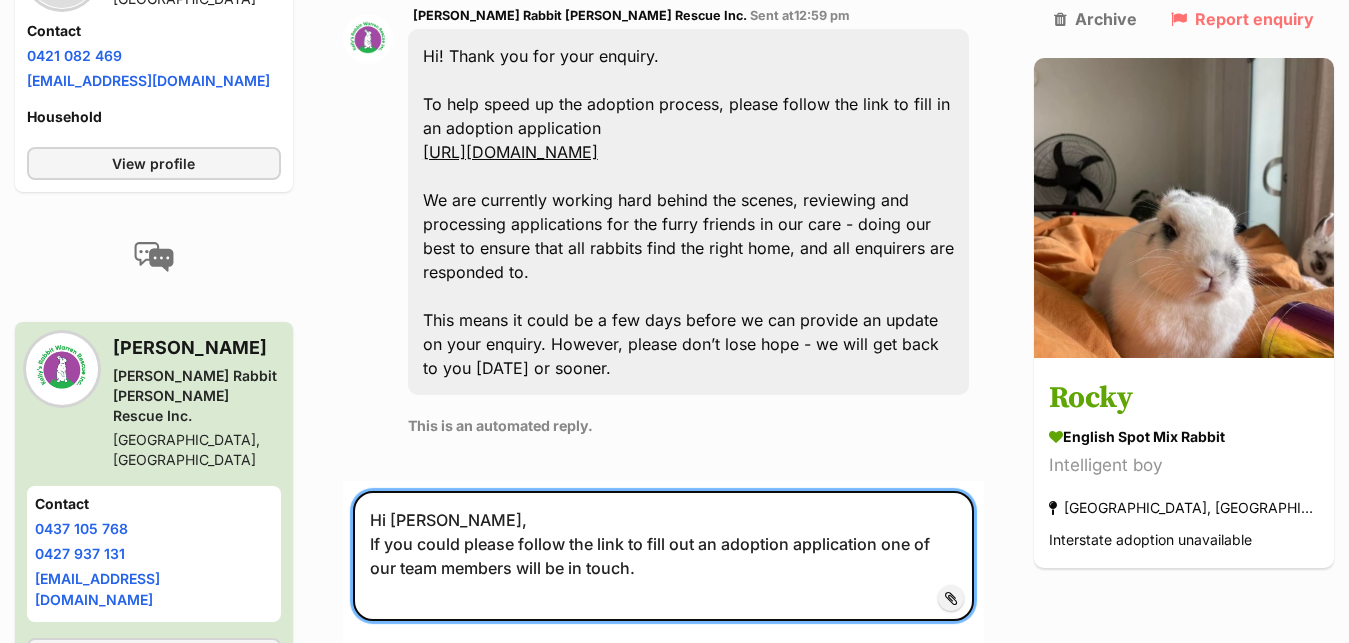 paste on "https://kellysrabbitwarrenrescueinc.au/adoption-form/" 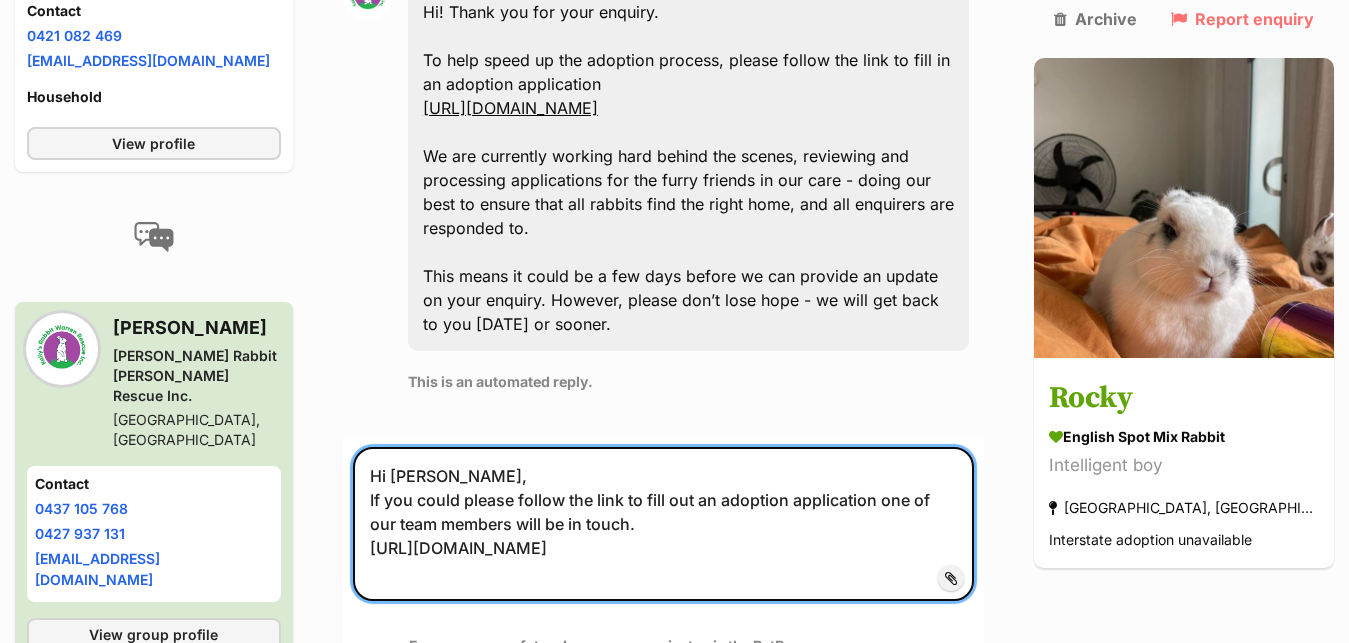 scroll, scrollTop: 904, scrollLeft: 0, axis: vertical 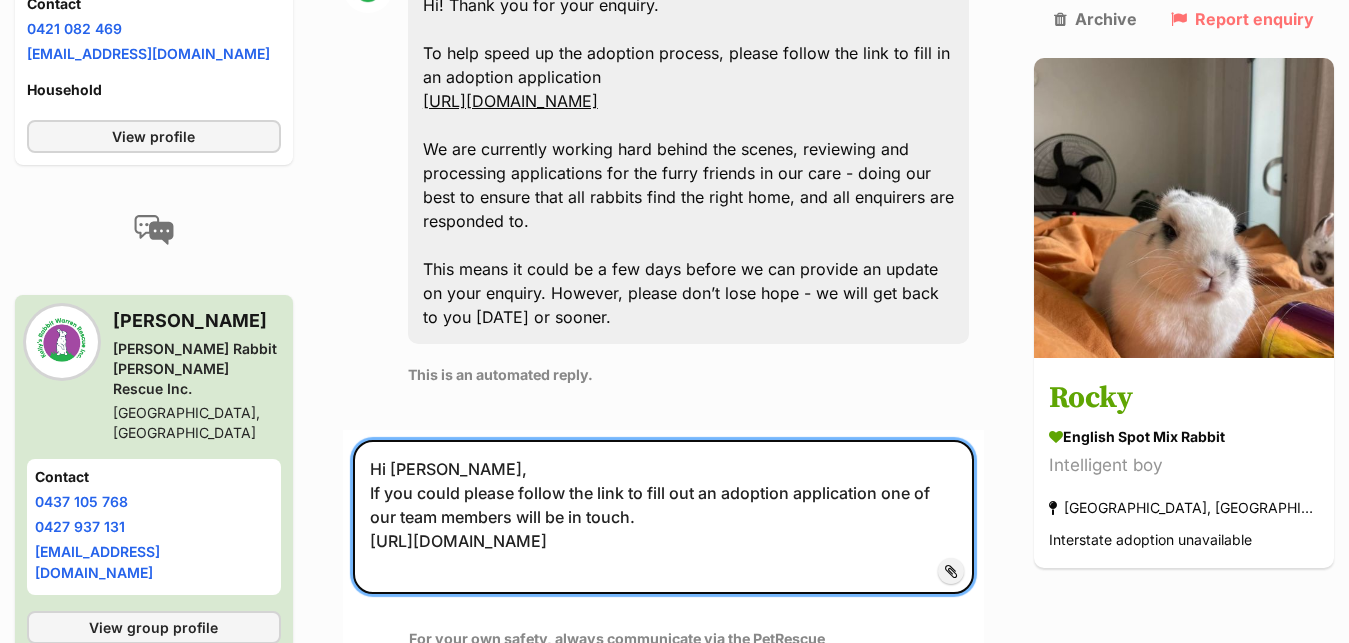 type on "Hi Nelly,
If you could please follow the link to fill out an adoption application one of our team members will be in touch.
https://kellysrabbitwarrenrescueinc.au/adoption-form/" 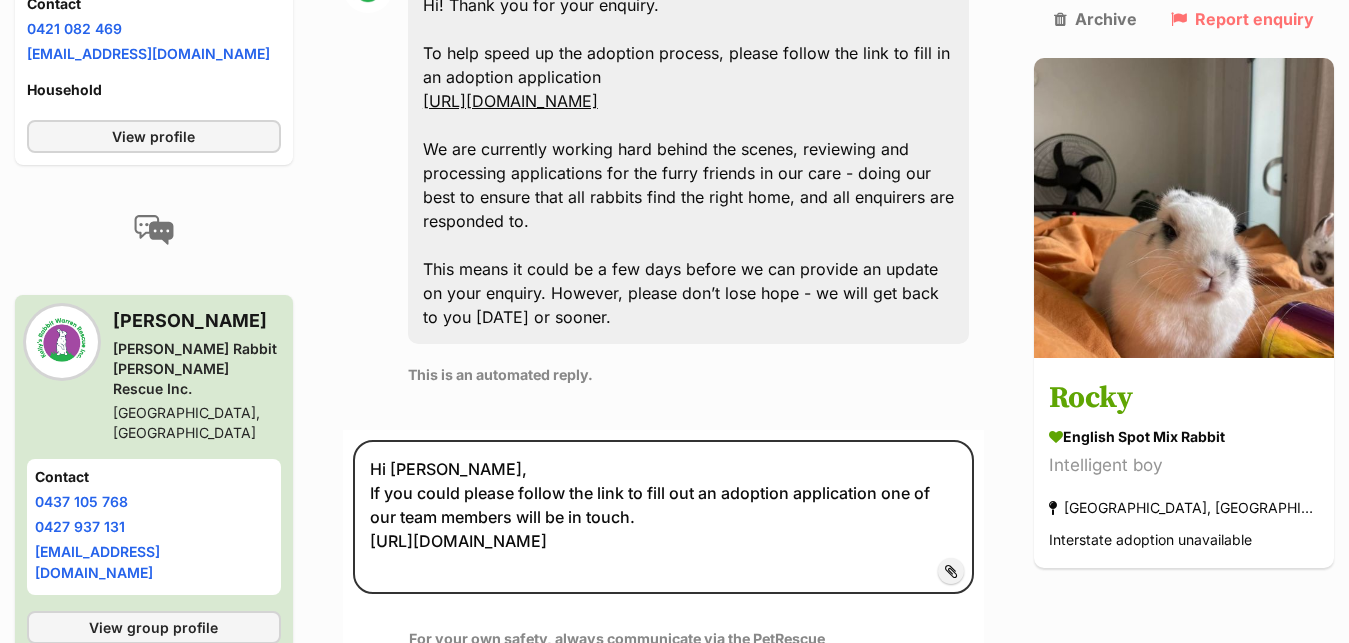 click on "Submit" at bounding box center [929, 671] 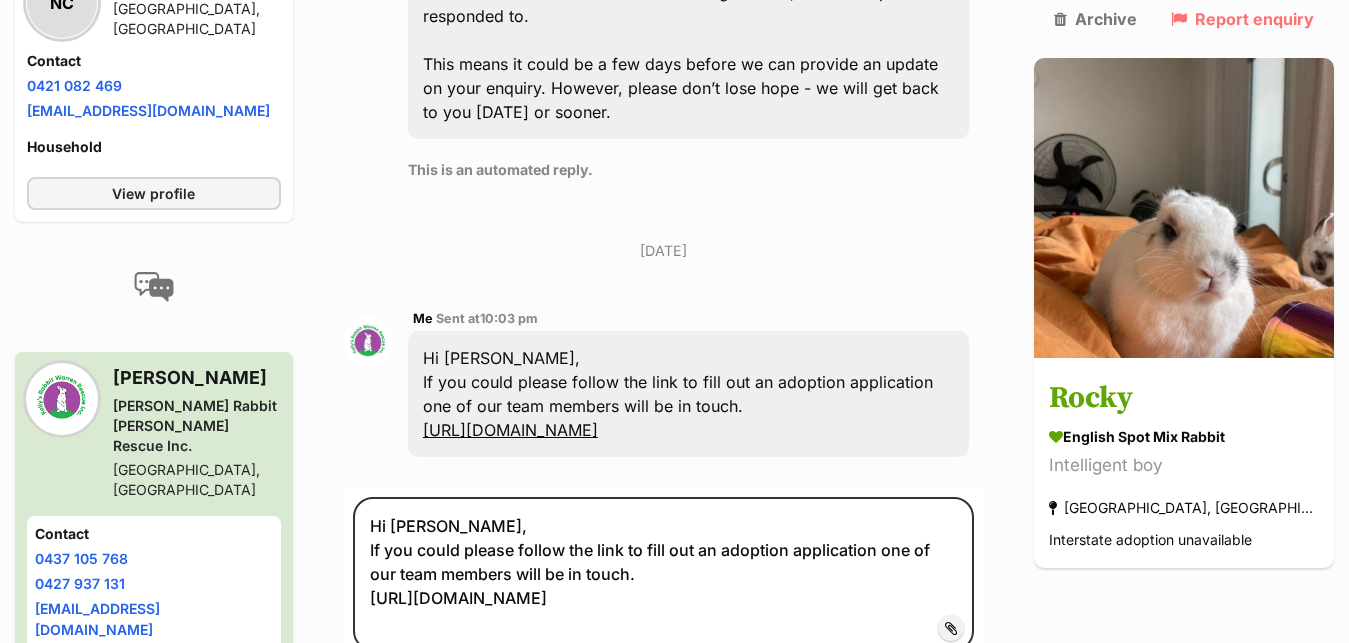 scroll, scrollTop: 1110, scrollLeft: 0, axis: vertical 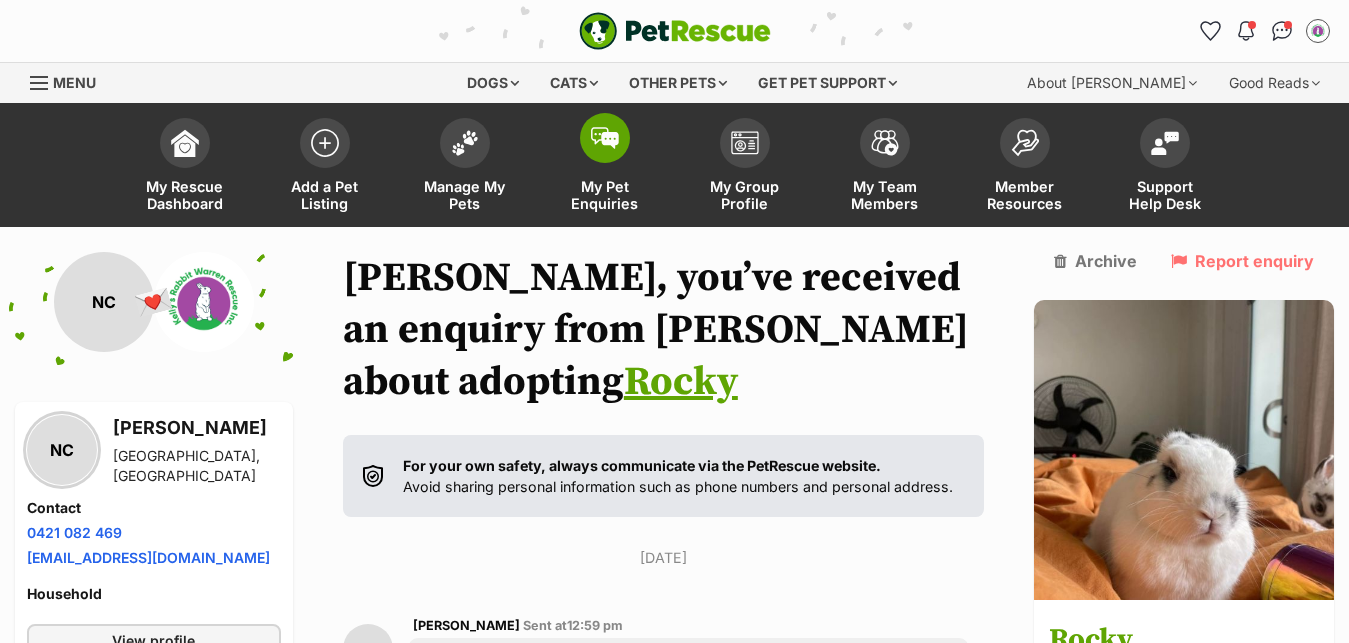 click at bounding box center [605, 138] 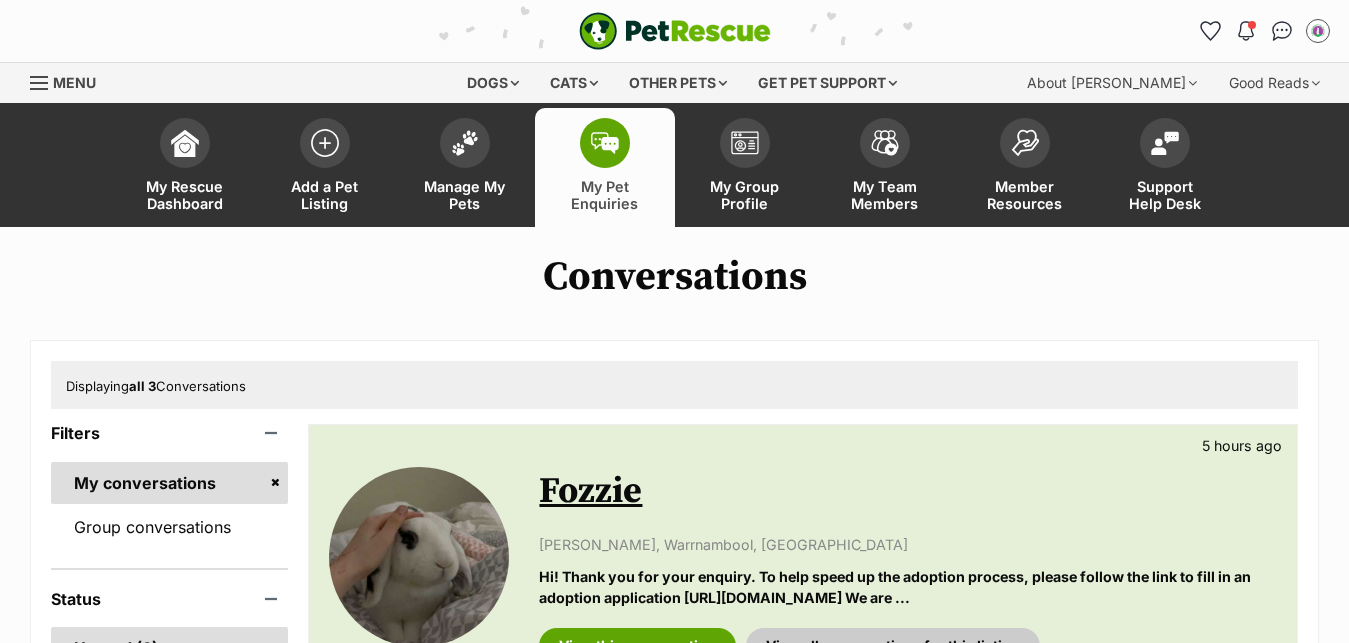scroll, scrollTop: 0, scrollLeft: 0, axis: both 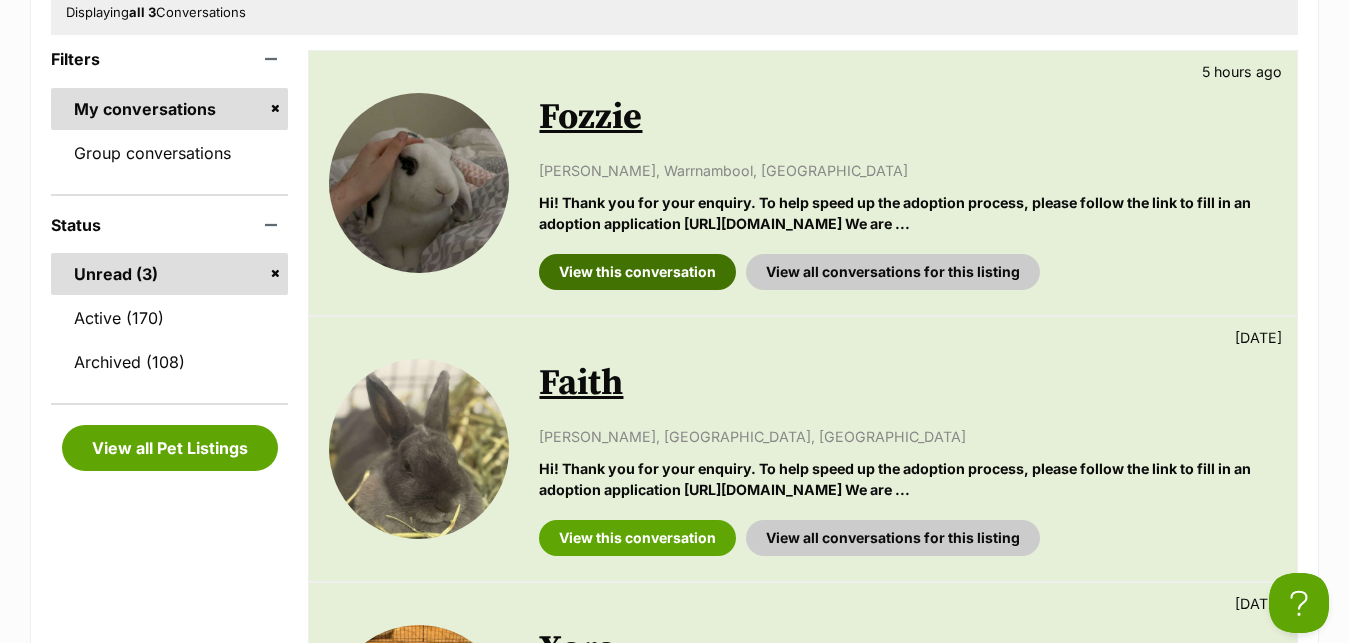 click on "View this conversation" at bounding box center [637, 272] 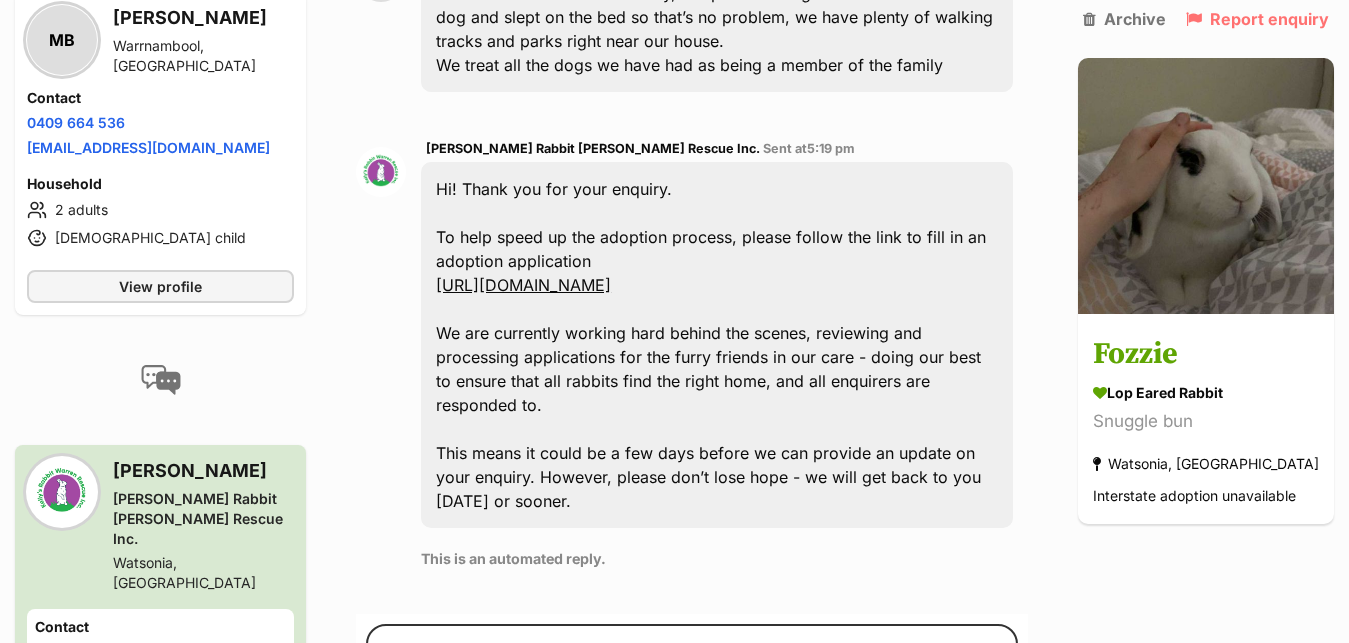 scroll, scrollTop: 676, scrollLeft: 0, axis: vertical 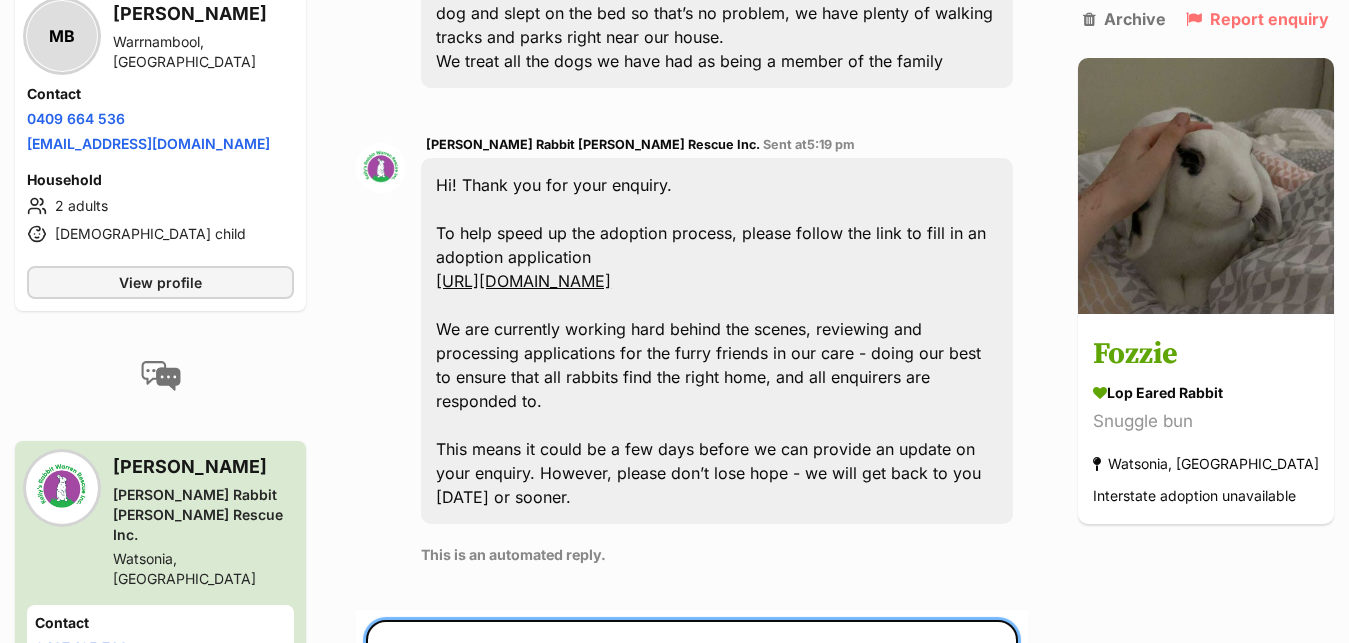 click at bounding box center [692, 680] 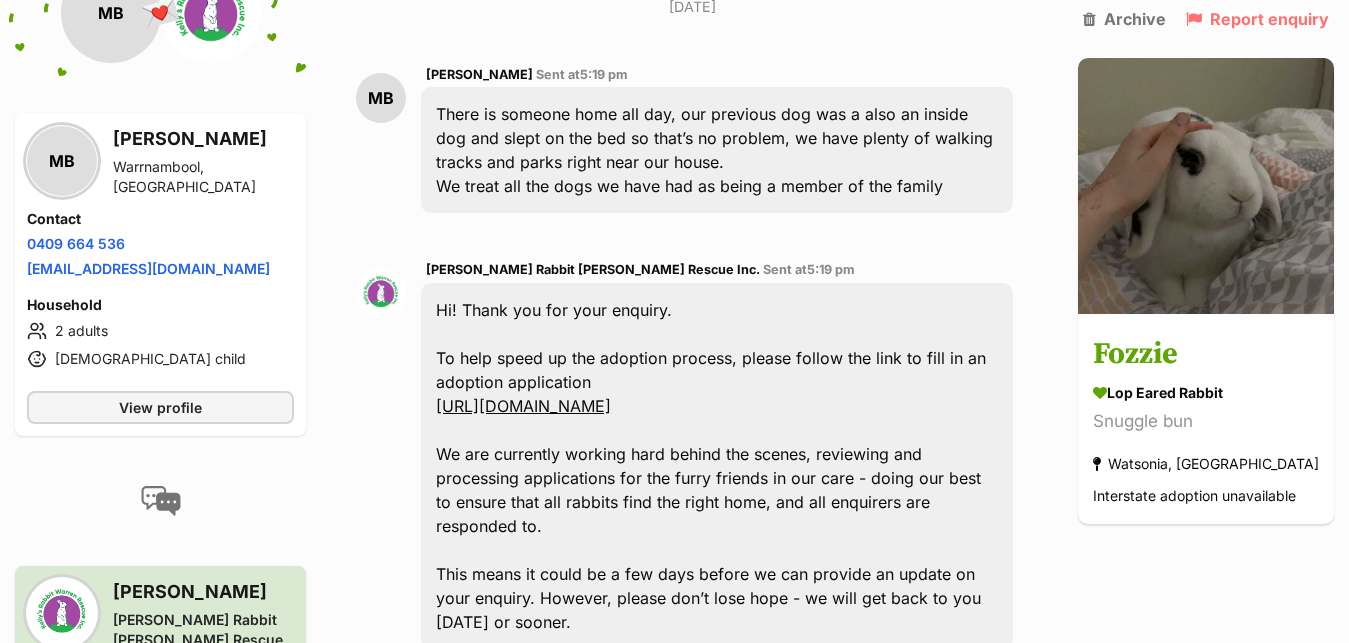 scroll, scrollTop: 523, scrollLeft: 0, axis: vertical 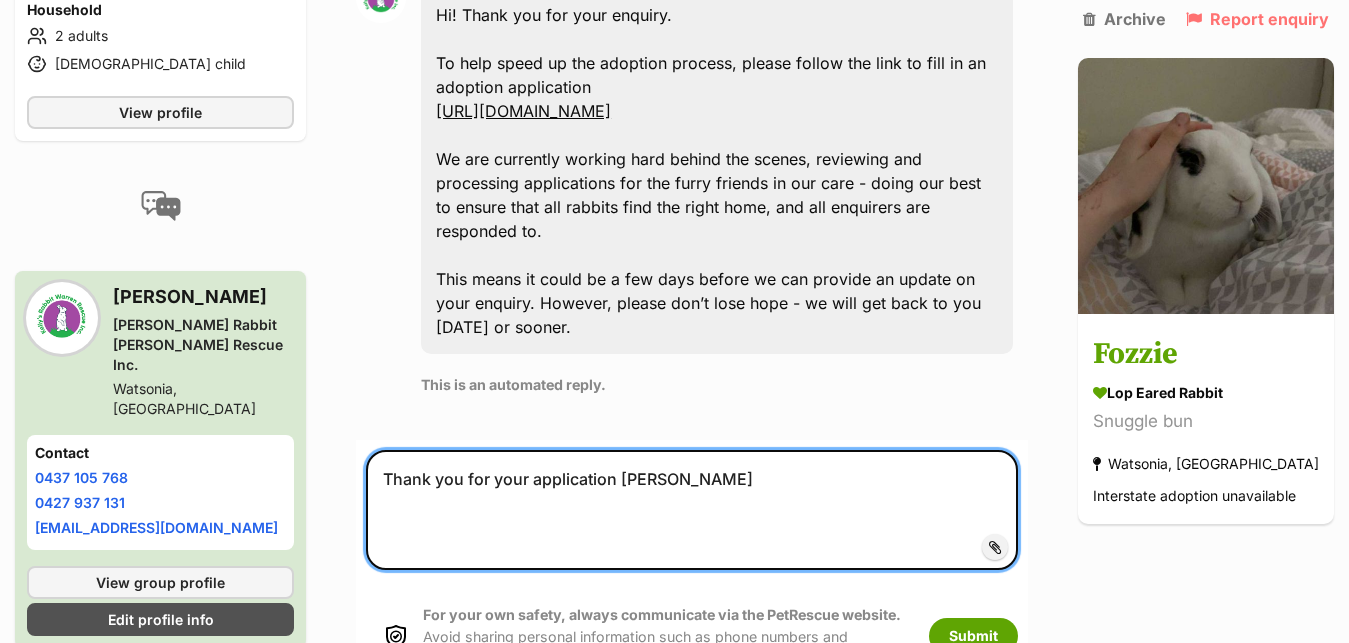 click on "Thank you for your application matt" at bounding box center (692, 510) 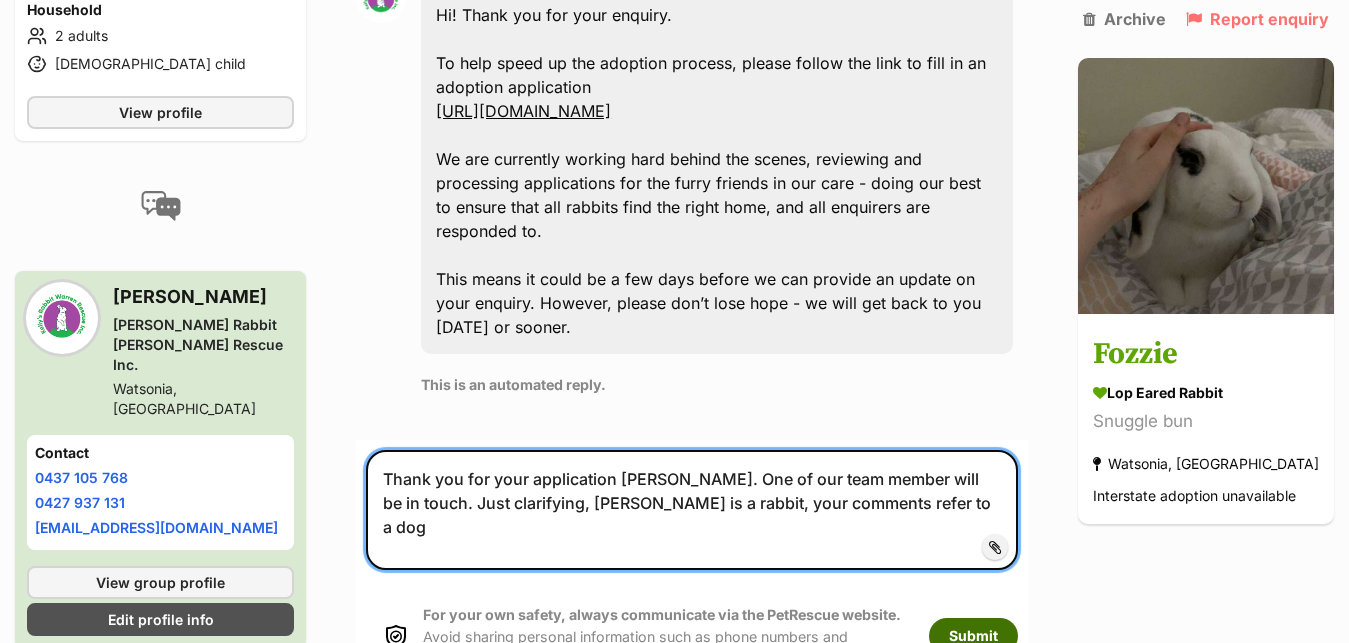 type on "Thank you for your application Matt. One of our team member will be in touch. Just clarifying, Fozzie is a rabbit, your comments refer to a dog" 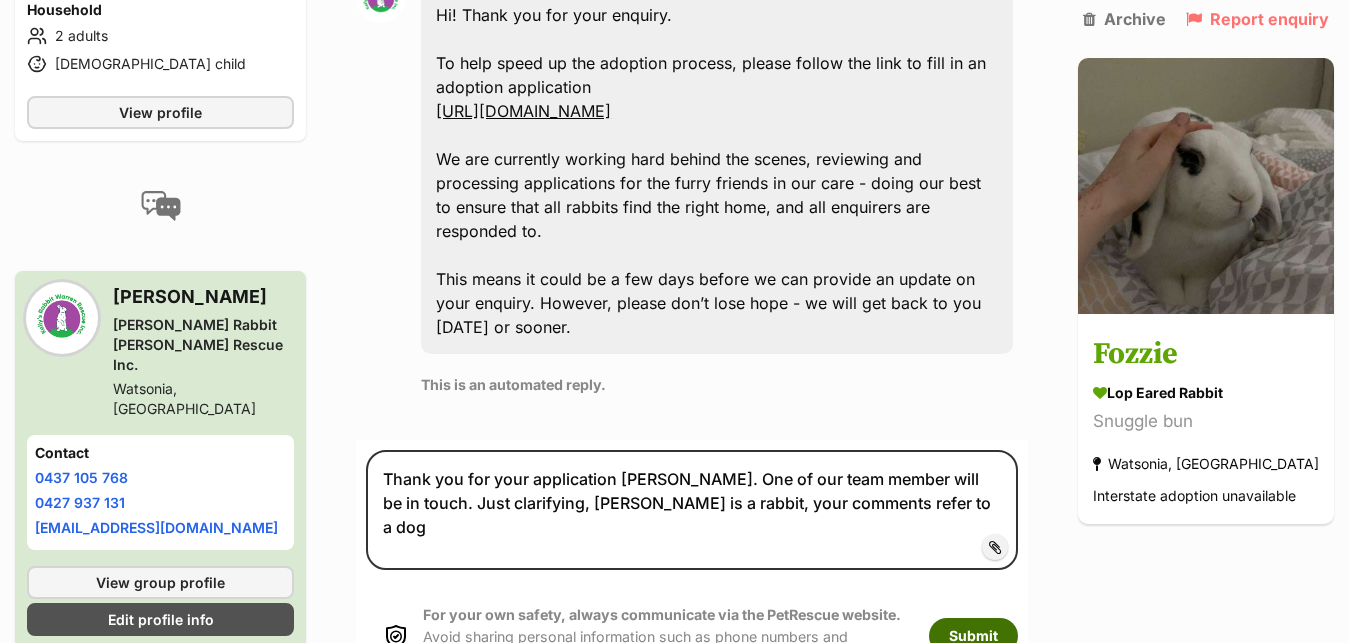 click on "Submit" at bounding box center [973, 636] 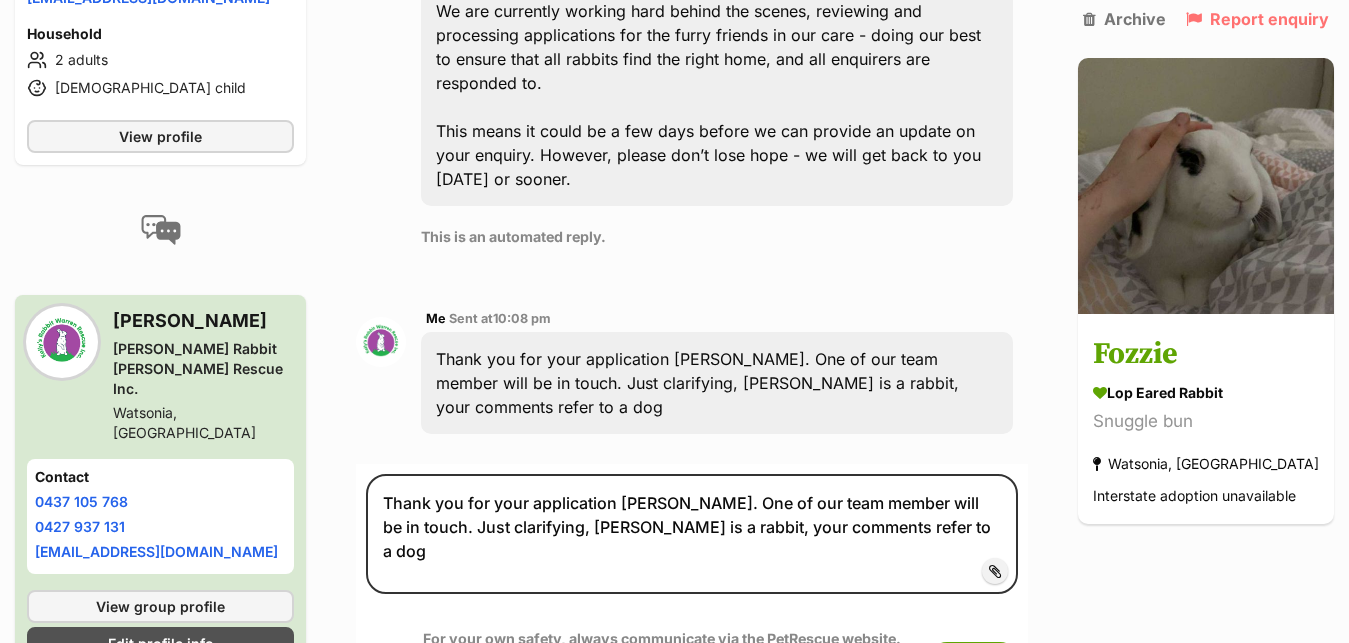 scroll, scrollTop: 996, scrollLeft: 0, axis: vertical 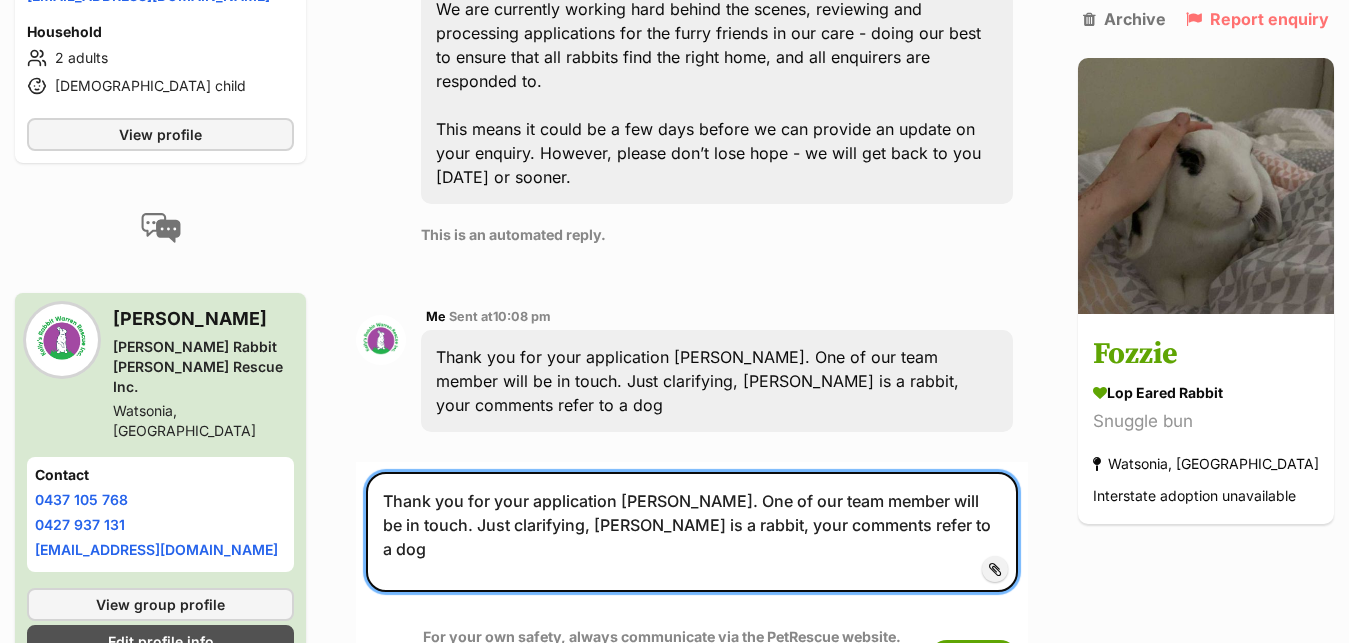 click on "Thank you for your application [PERSON_NAME]. One of our team member will be in touch. Just clarifying, [PERSON_NAME] is a rabbit, your comments refer to a dog" at bounding box center (692, 532) 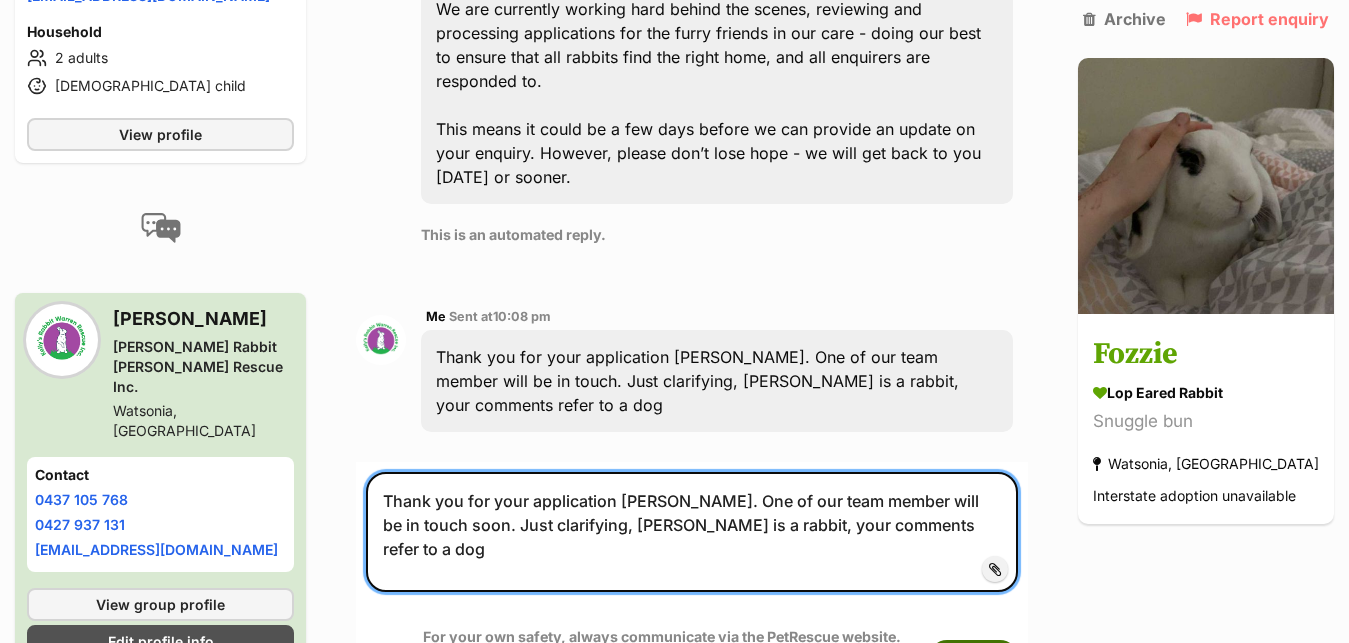 type on "Thank you for your application [PERSON_NAME]. One of our team member will be in touch soon. Just clarifying, [PERSON_NAME] is a rabbit, your comments refer to a dog" 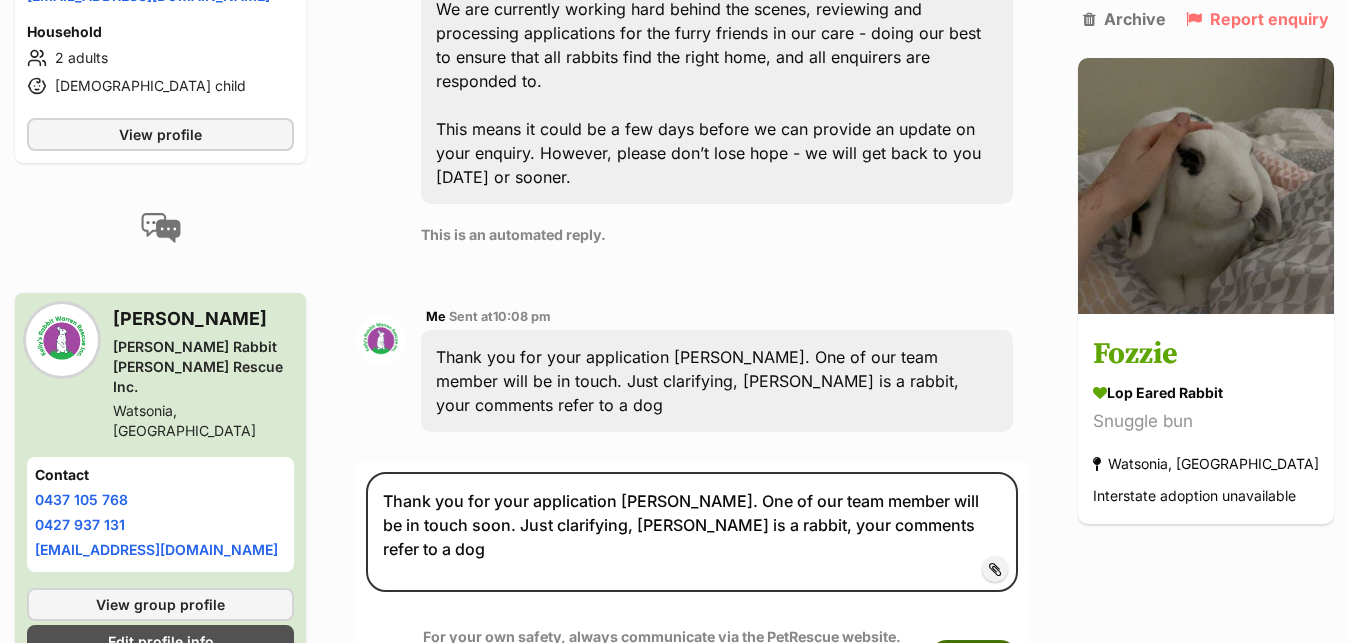 click on "Submit" at bounding box center (973, 658) 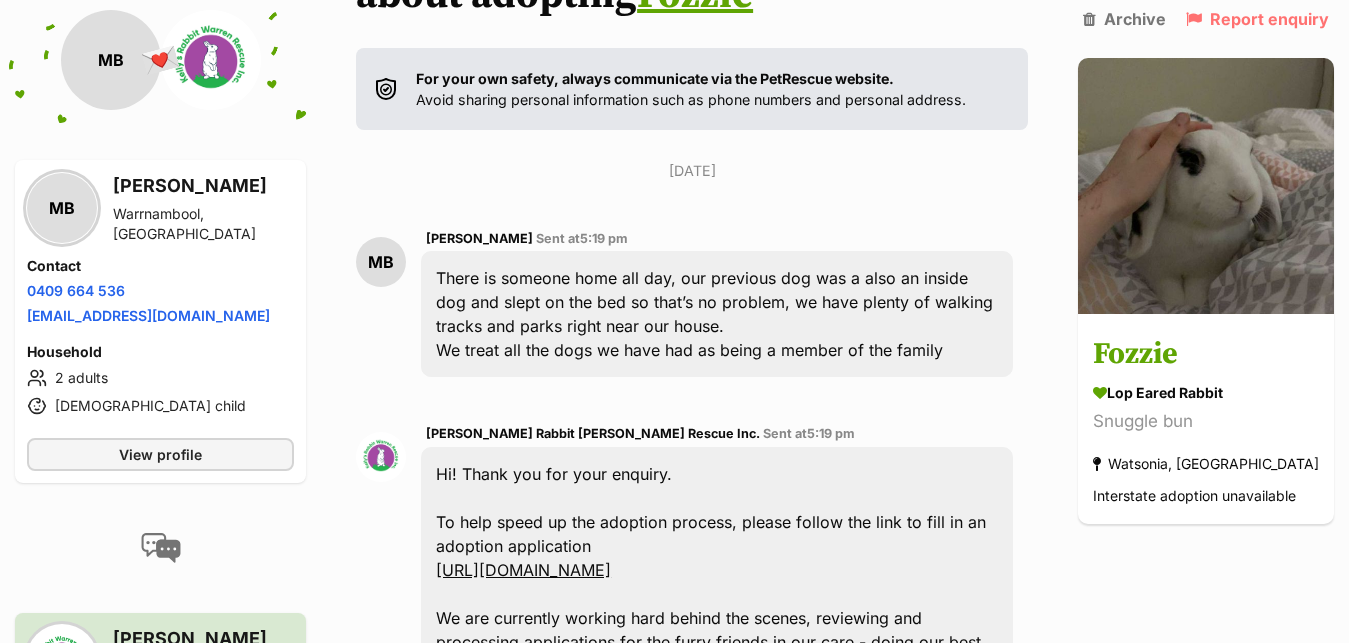 scroll, scrollTop: 387, scrollLeft: 0, axis: vertical 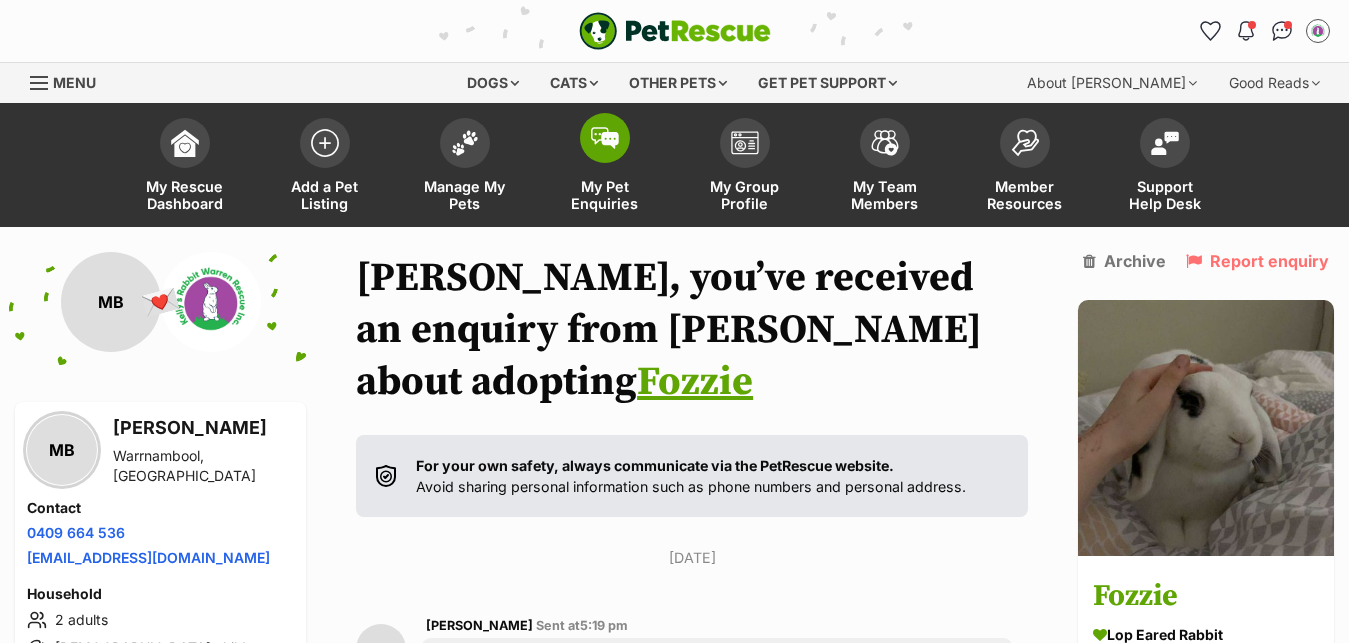 click at bounding box center [605, 138] 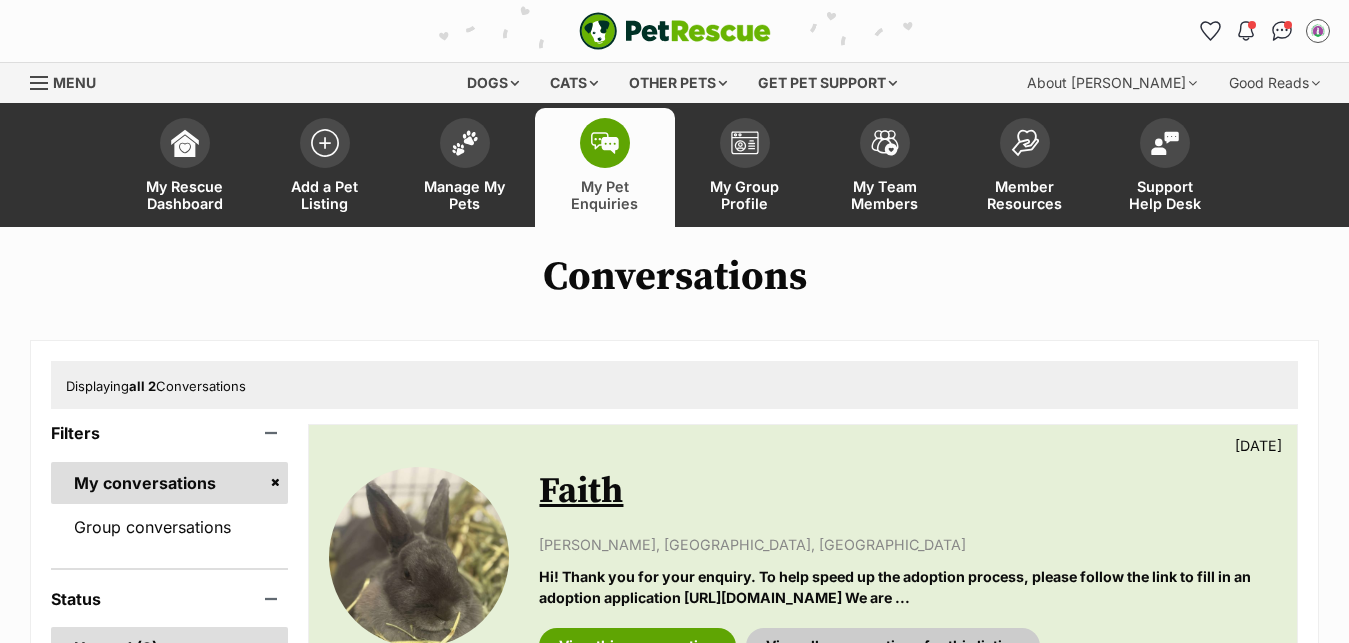 scroll, scrollTop: 0, scrollLeft: 0, axis: both 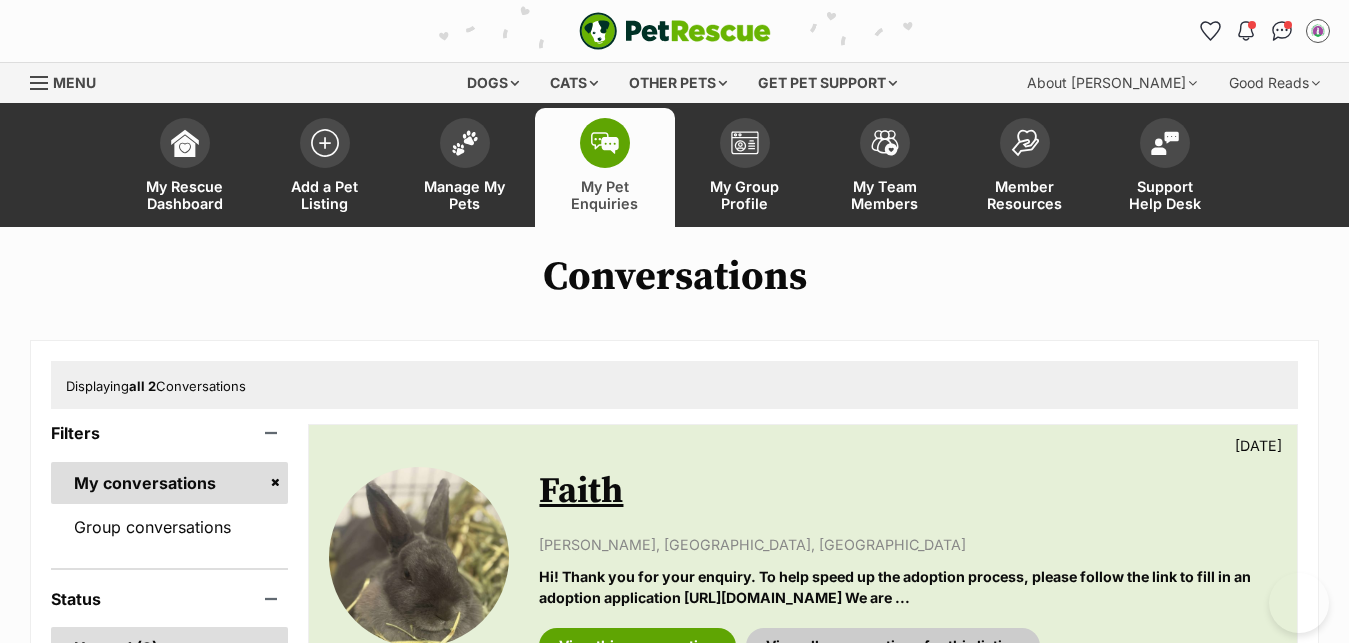 click on "Faith" at bounding box center [581, 491] 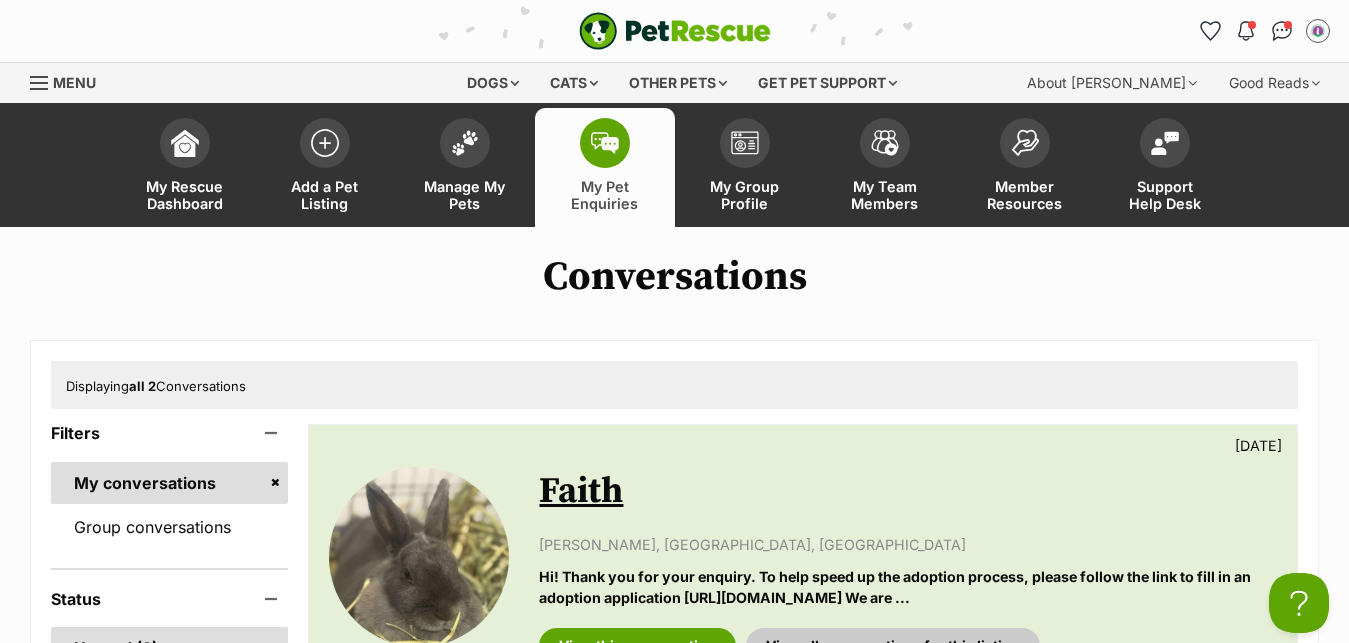scroll, scrollTop: 0, scrollLeft: 0, axis: both 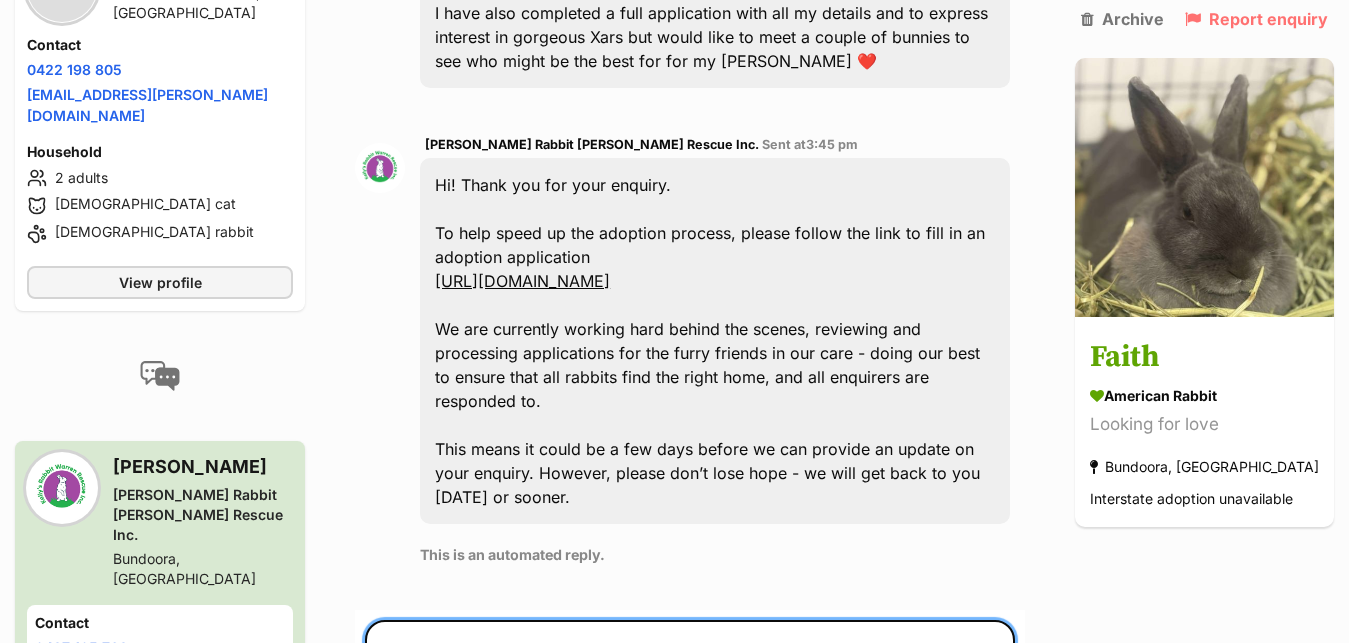 click at bounding box center [690, 680] 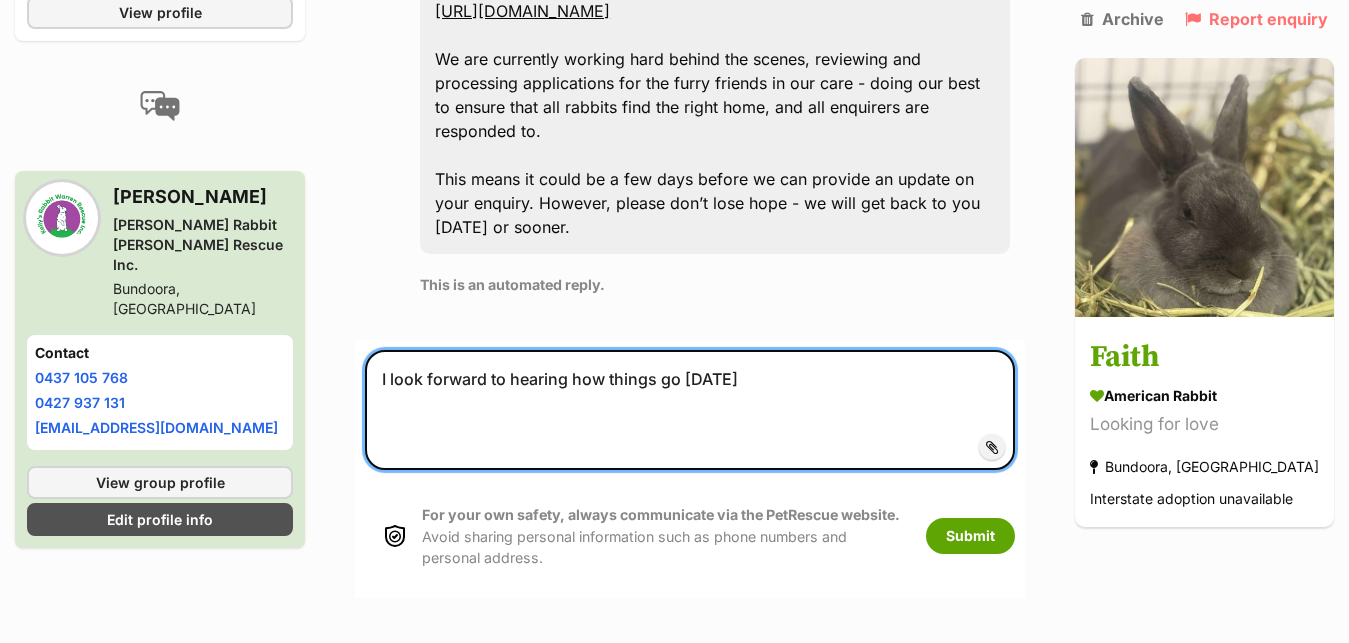 drag, startPoint x: 1357, startPoint y: 634, endPoint x: 956, endPoint y: 487, distance: 427.09485 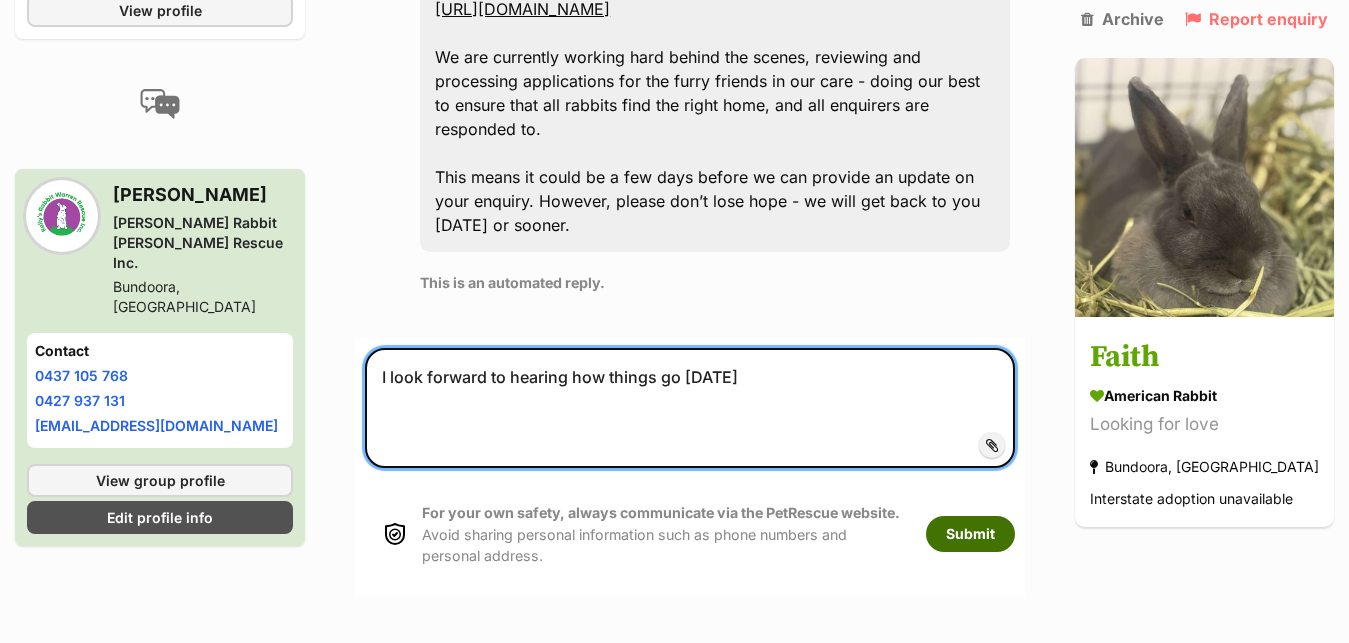 type on "I look forward to hearing how things go tomorrow" 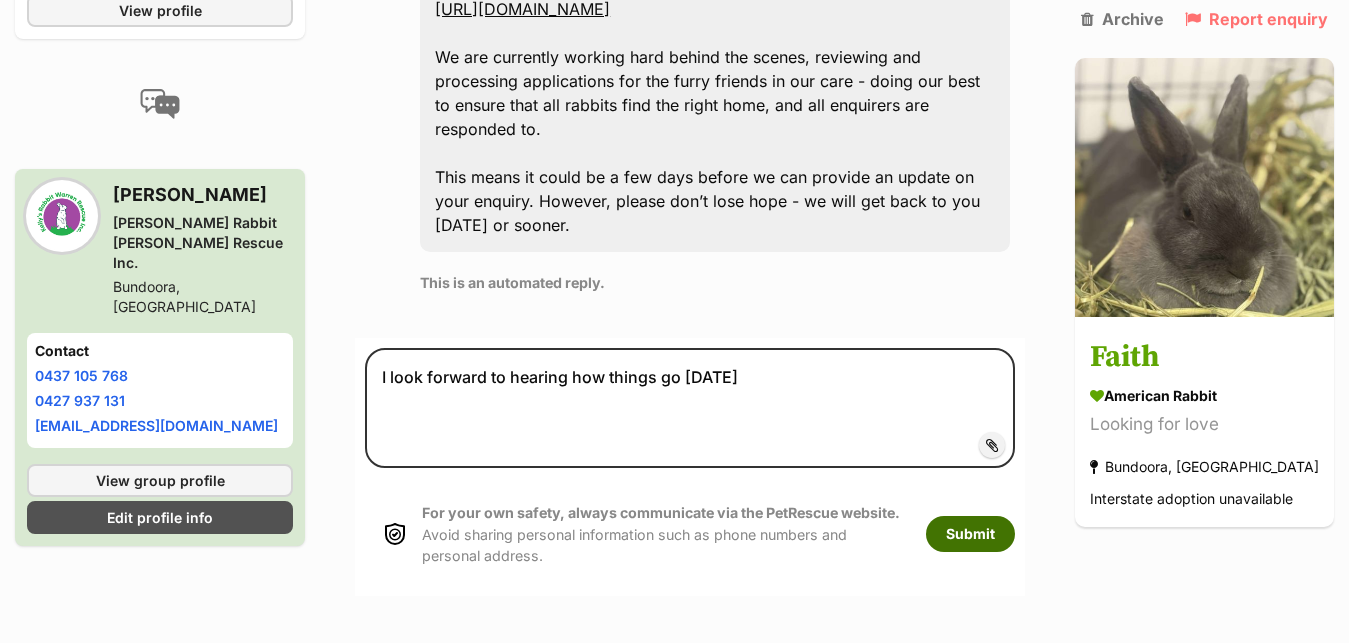 click on "Submit" at bounding box center (970, 534) 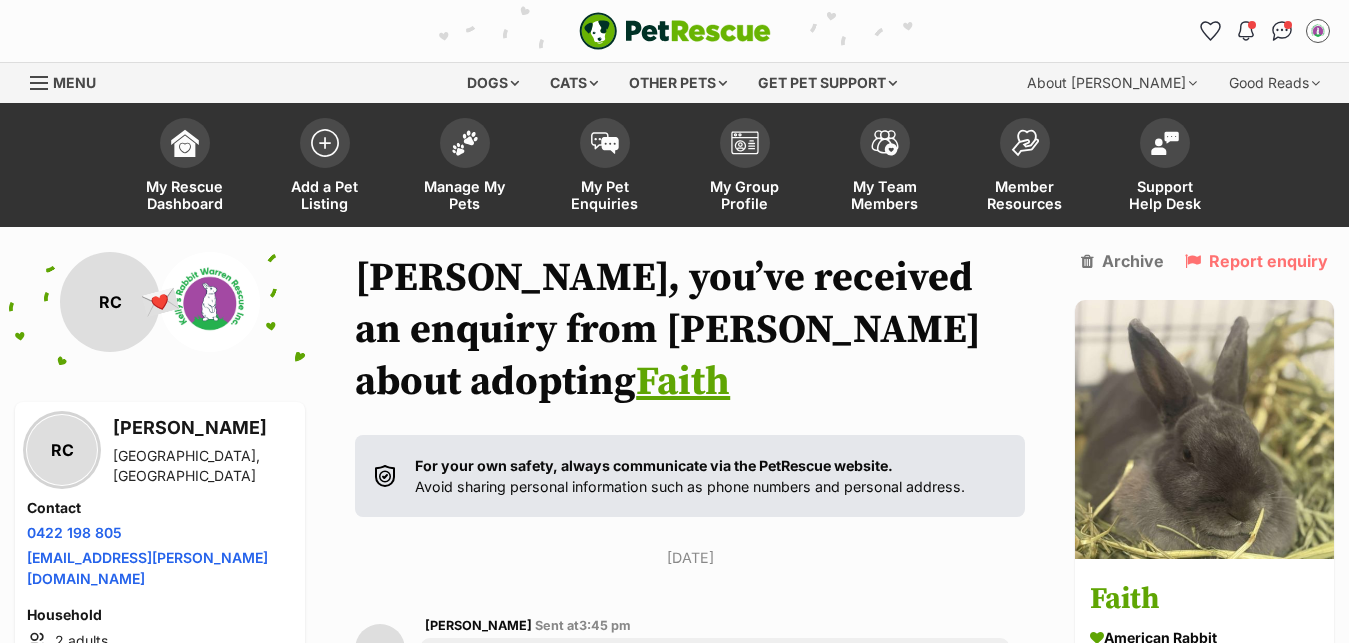 scroll, scrollTop: 0, scrollLeft: 0, axis: both 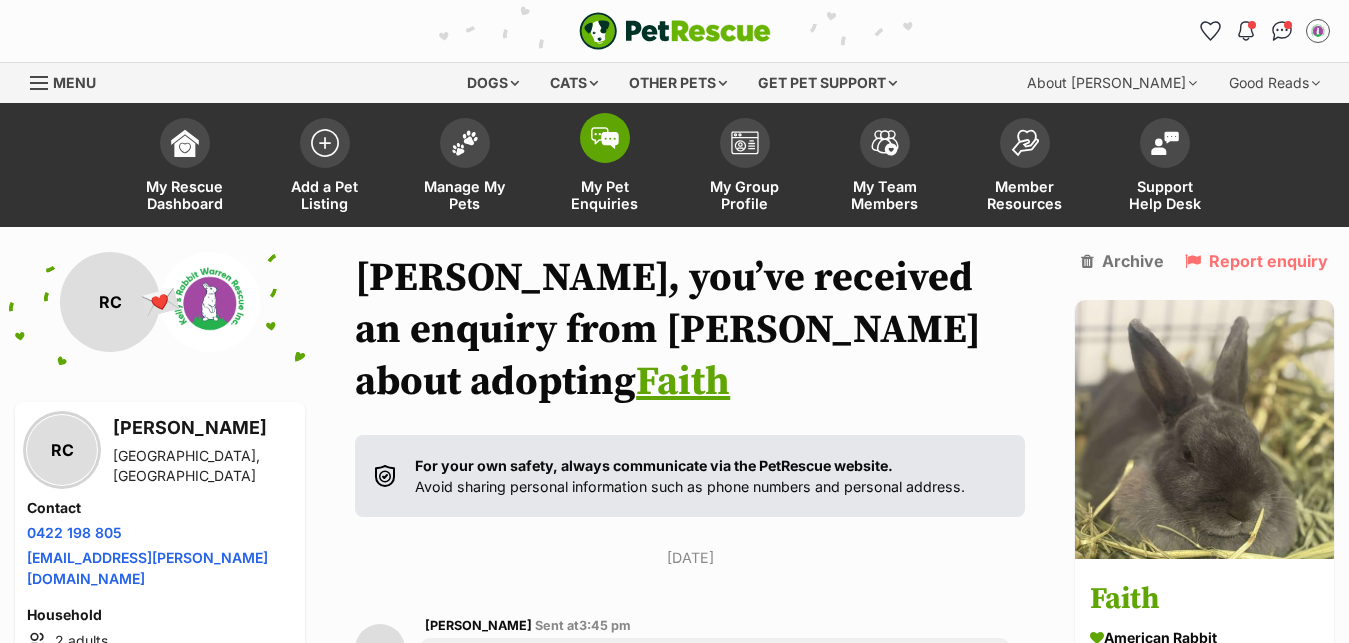 click at bounding box center [605, 138] 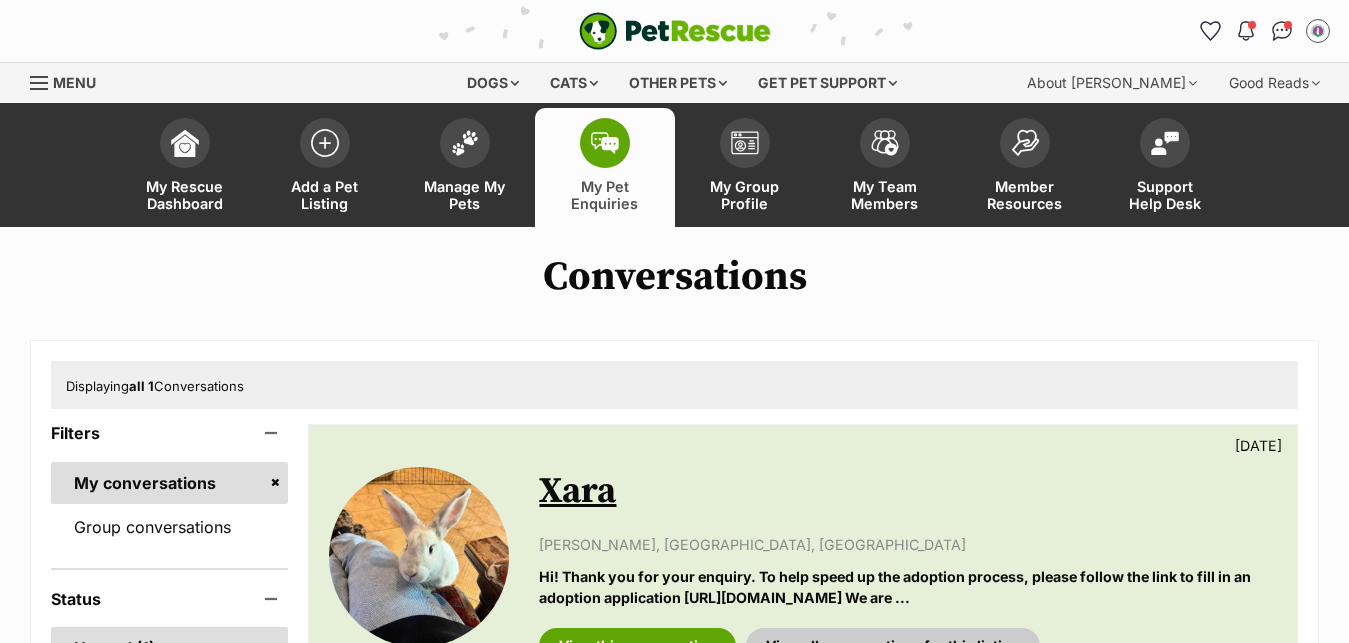 scroll, scrollTop: 0, scrollLeft: 0, axis: both 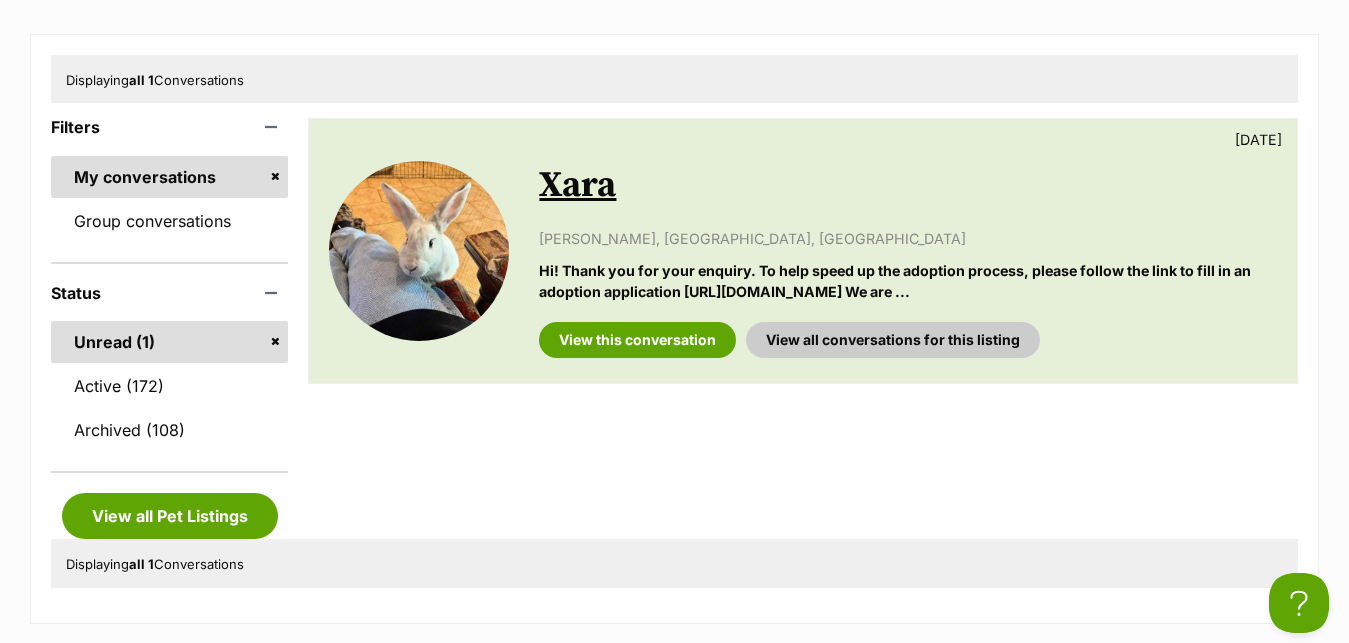 click on "Xara" at bounding box center (577, 185) 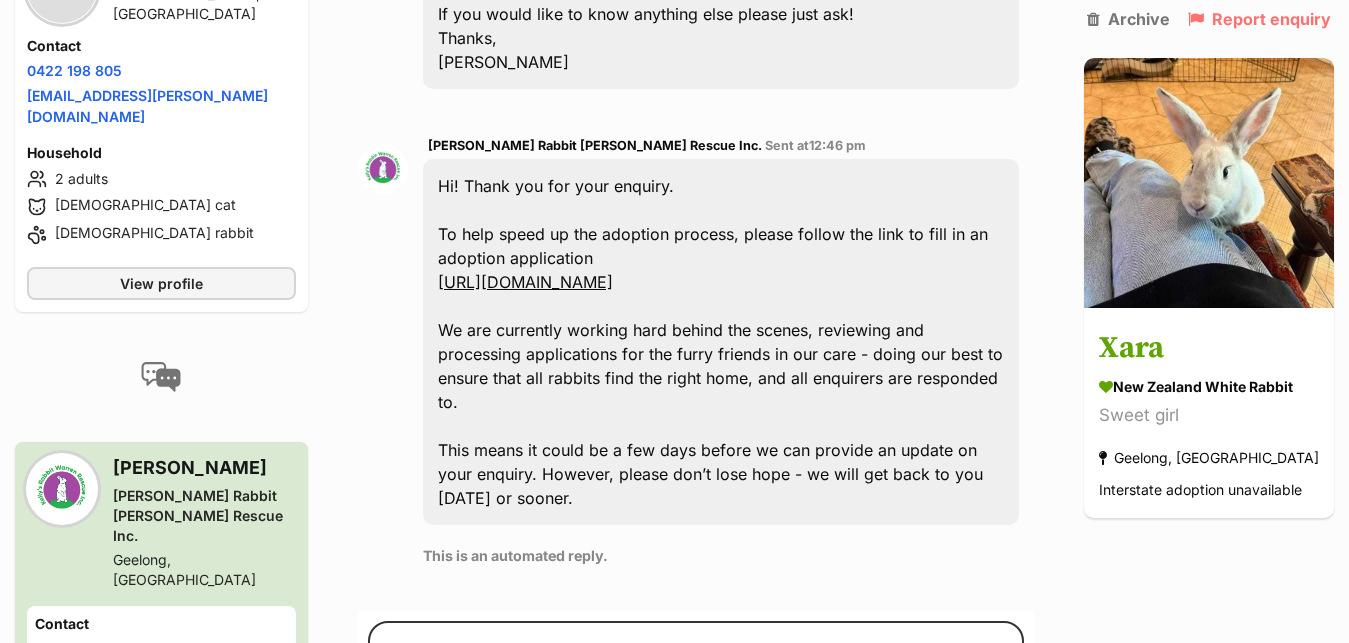 scroll, scrollTop: 1060, scrollLeft: 0, axis: vertical 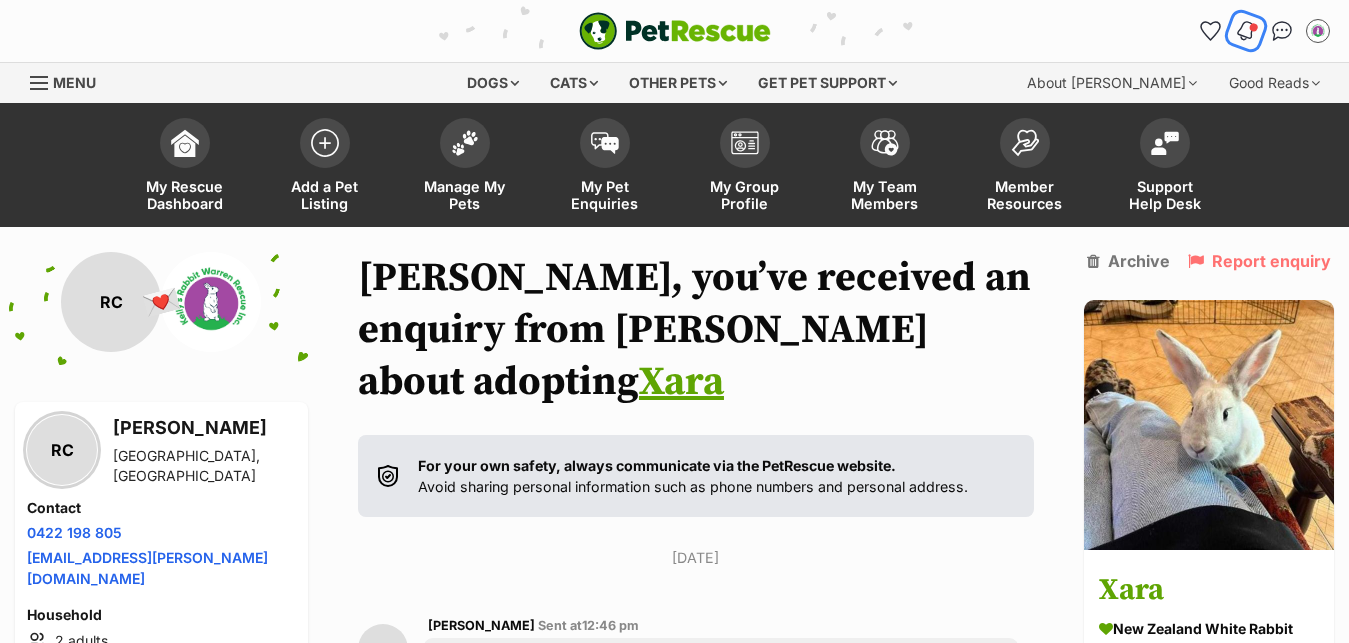 click at bounding box center (1246, 31) 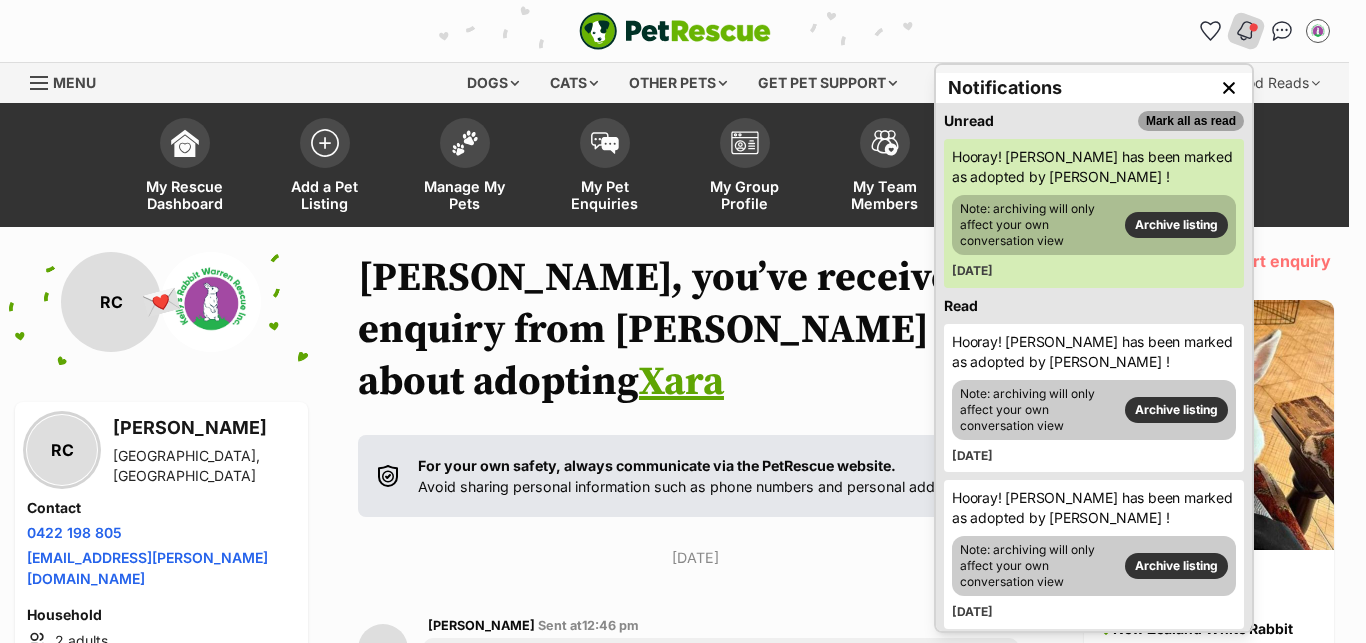 click on "Mark all as read" at bounding box center [1191, 121] 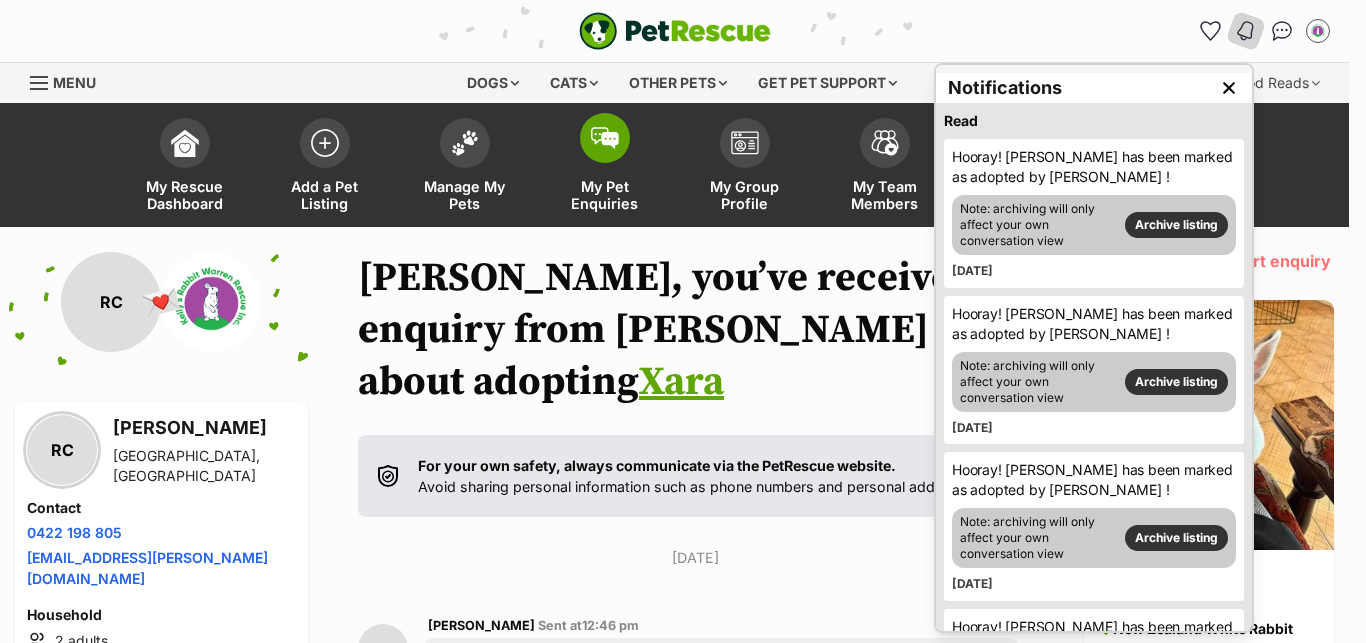 click at bounding box center (605, 138) 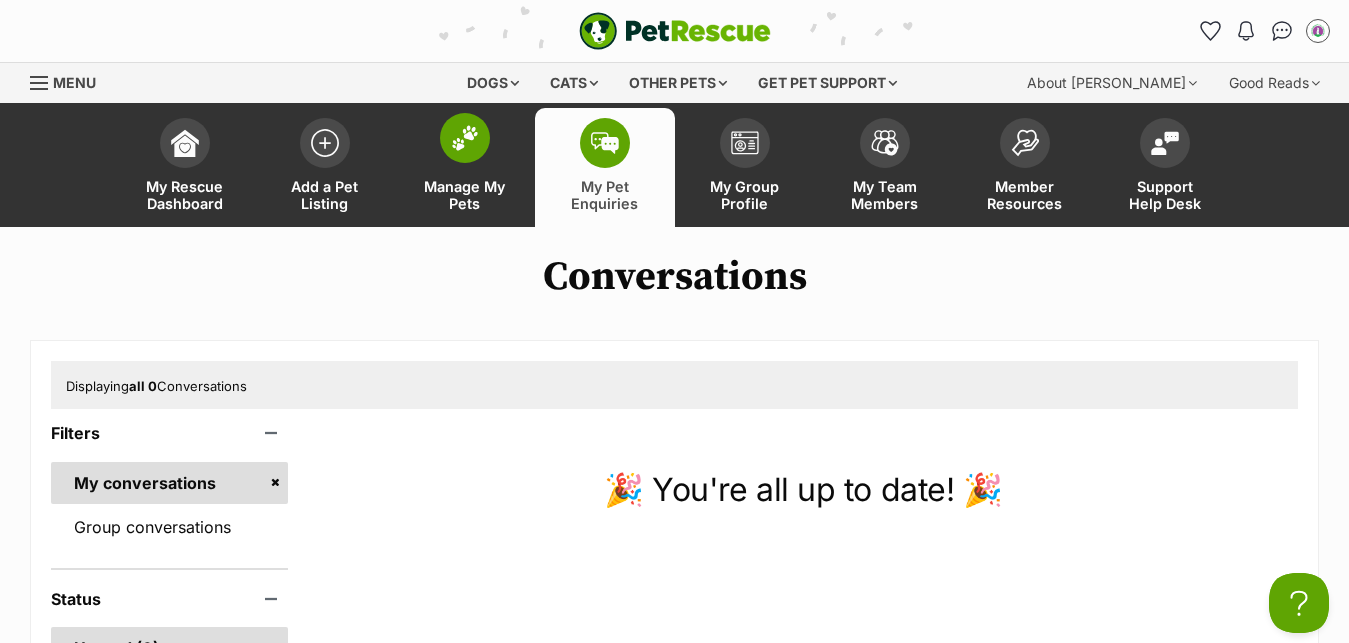 scroll, scrollTop: 0, scrollLeft: 0, axis: both 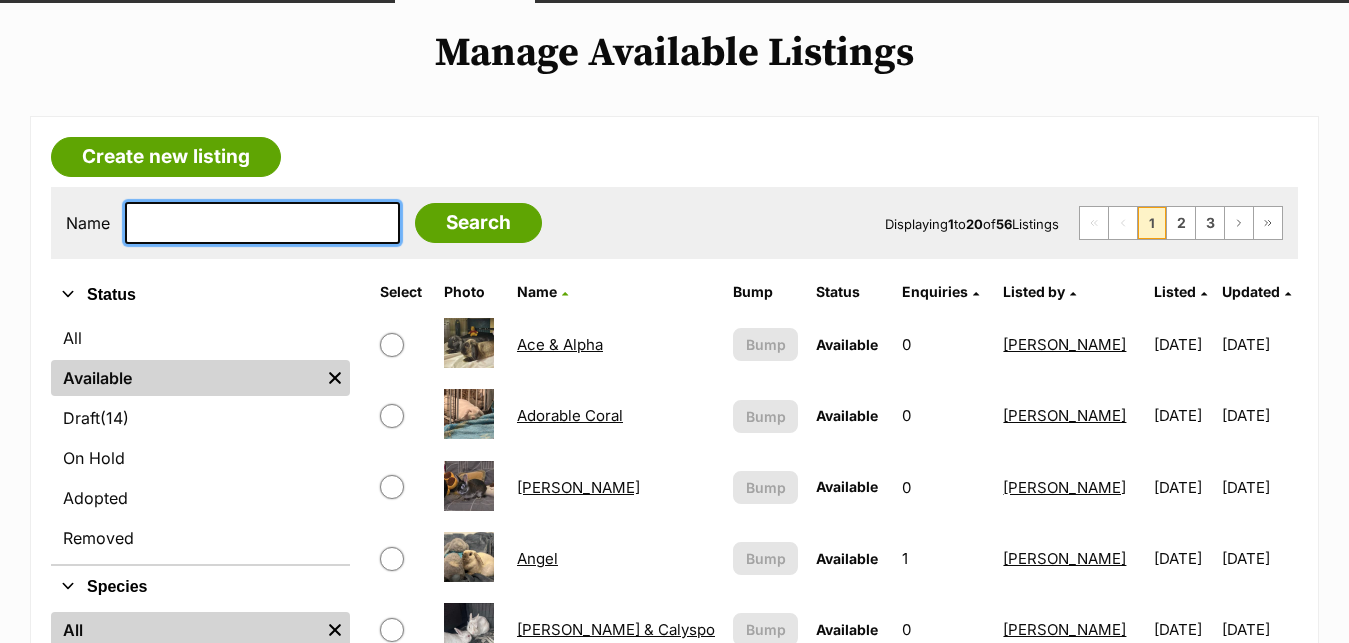 click at bounding box center [262, 223] 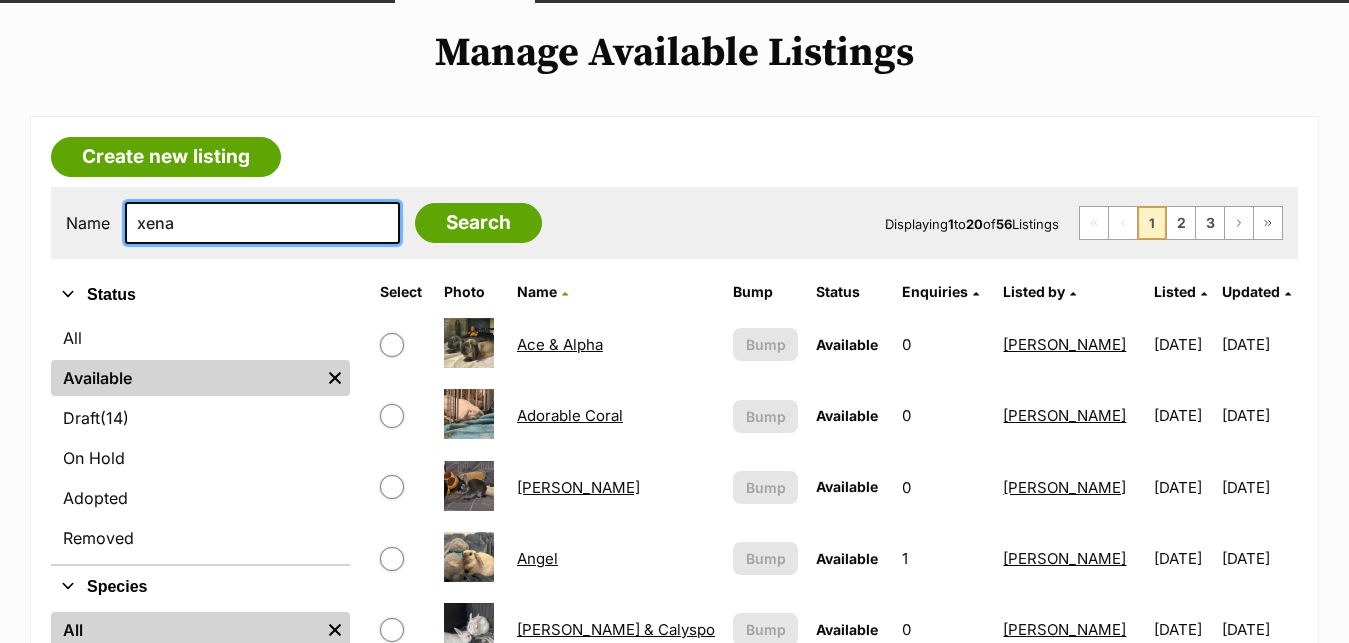 type on "xena" 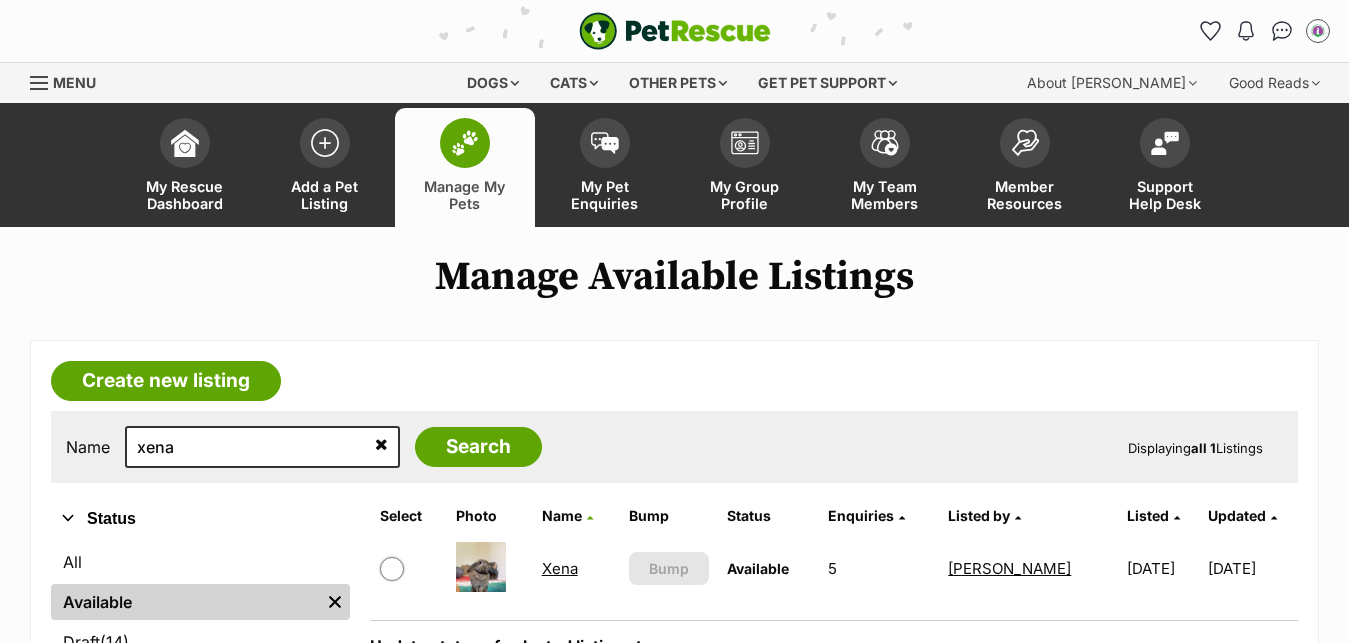 scroll, scrollTop: 0, scrollLeft: 0, axis: both 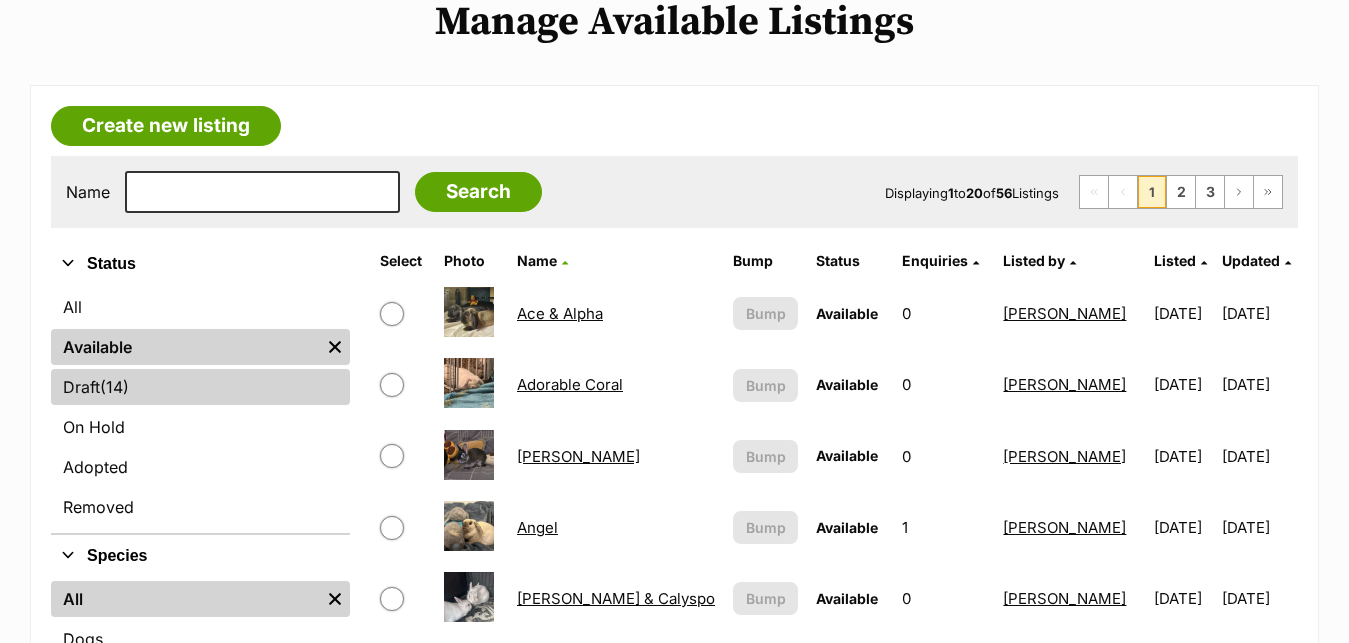 click on "(14)" at bounding box center (114, 387) 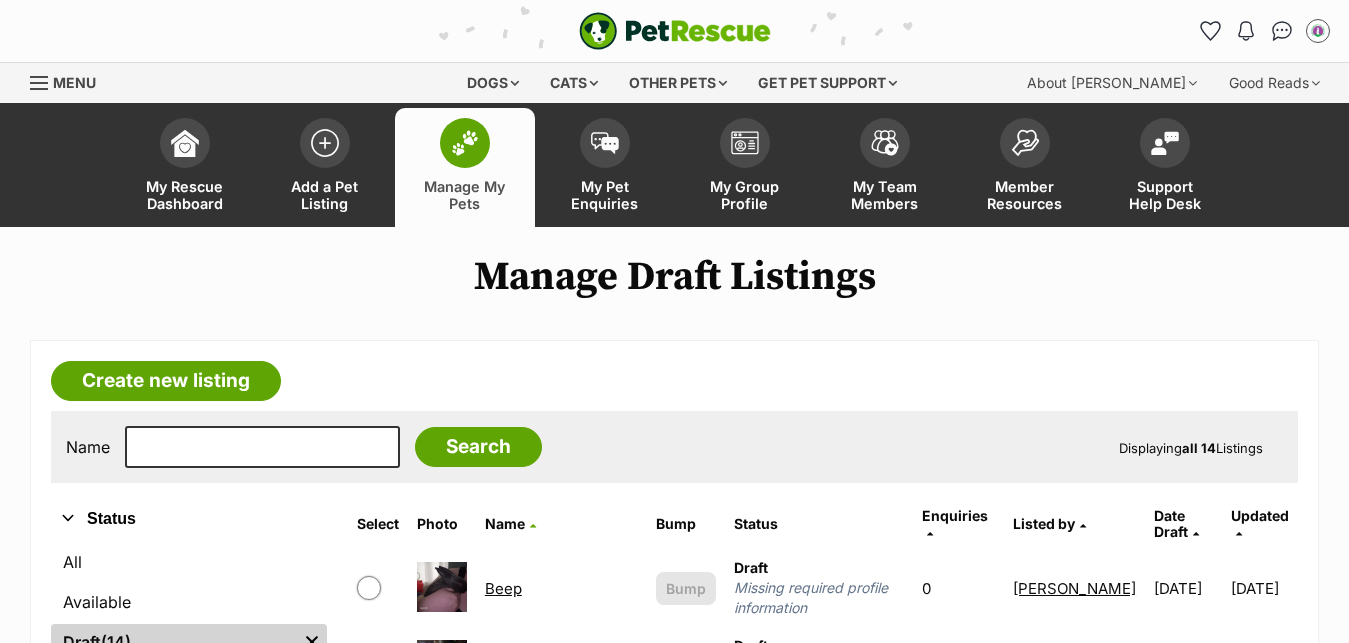 scroll, scrollTop: 0, scrollLeft: 0, axis: both 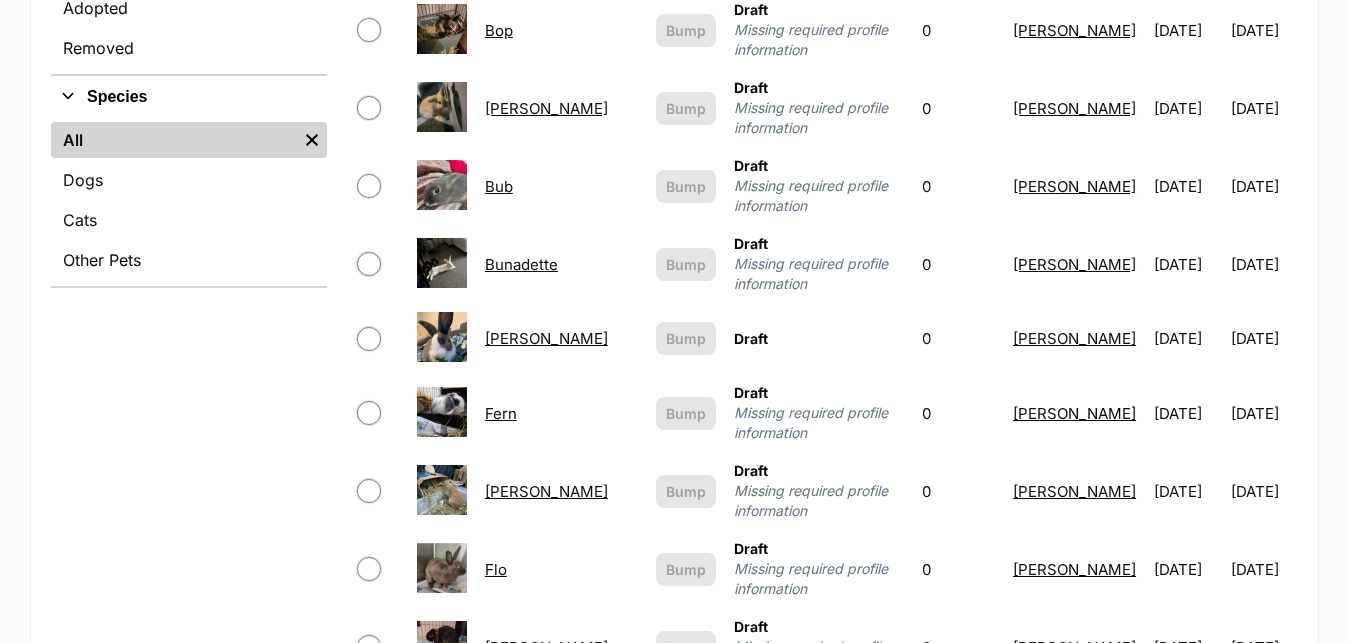 click on "Fernando" at bounding box center [546, 491] 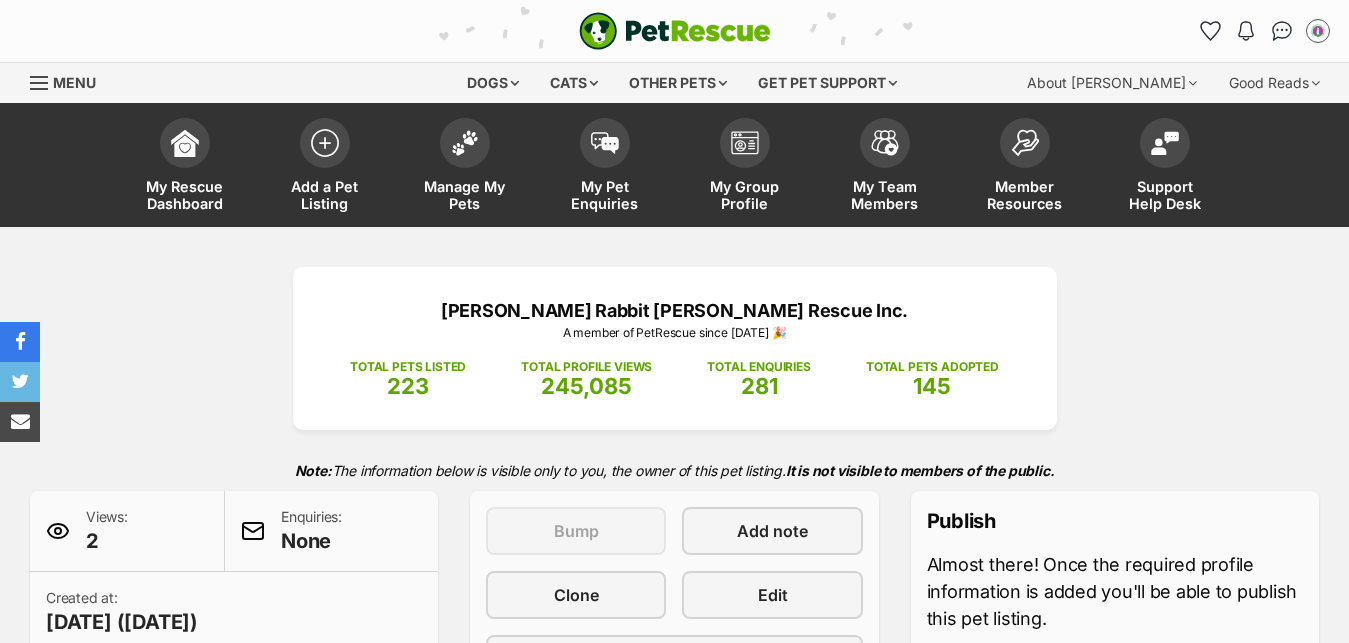 scroll, scrollTop: 0, scrollLeft: 0, axis: both 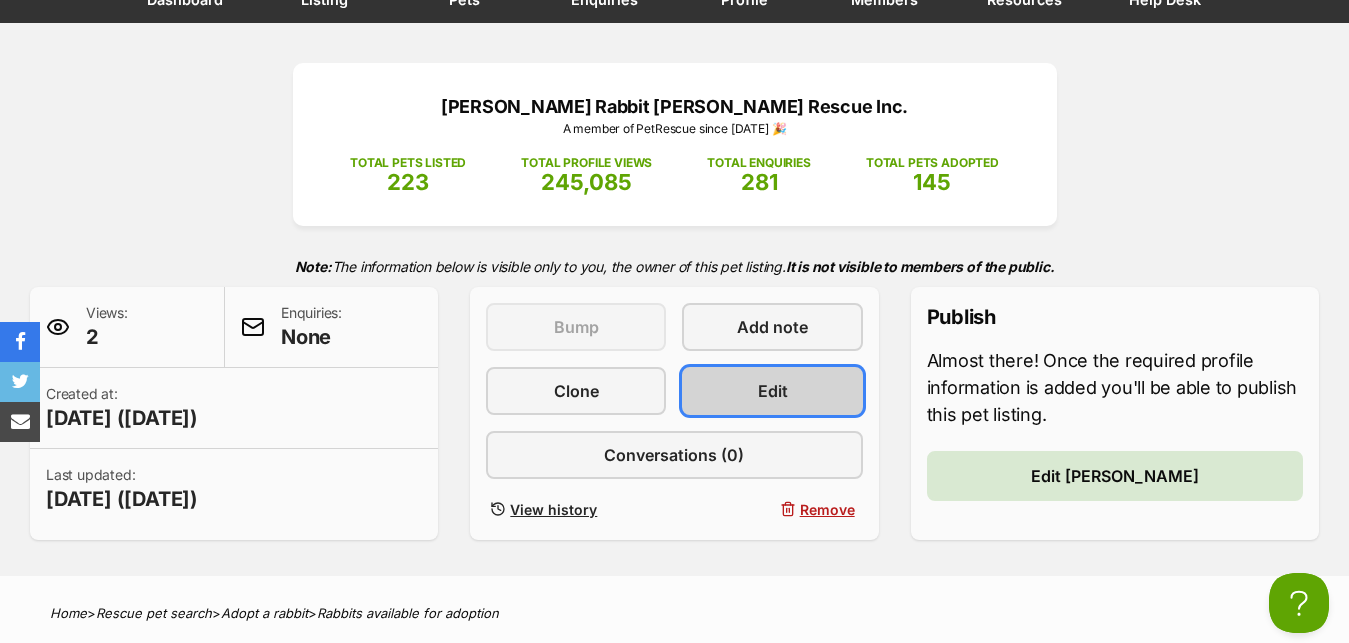 click on "Edit" at bounding box center [772, 391] 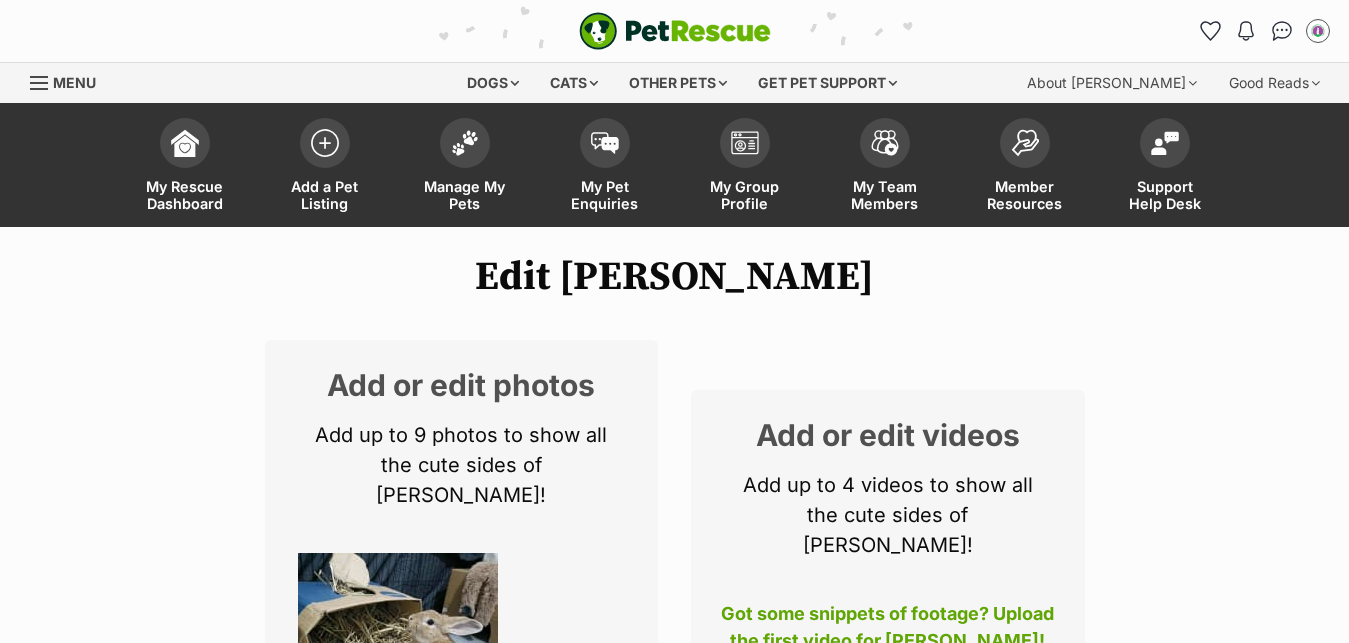 select 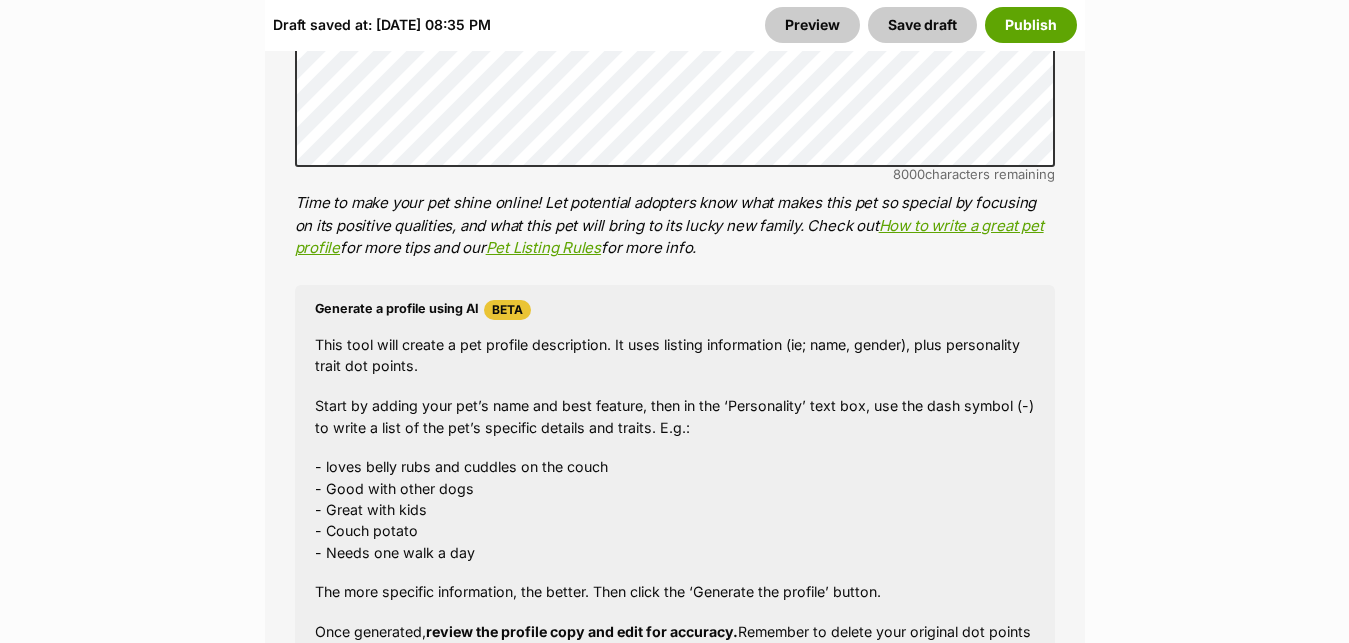 scroll, scrollTop: 2159, scrollLeft: 0, axis: vertical 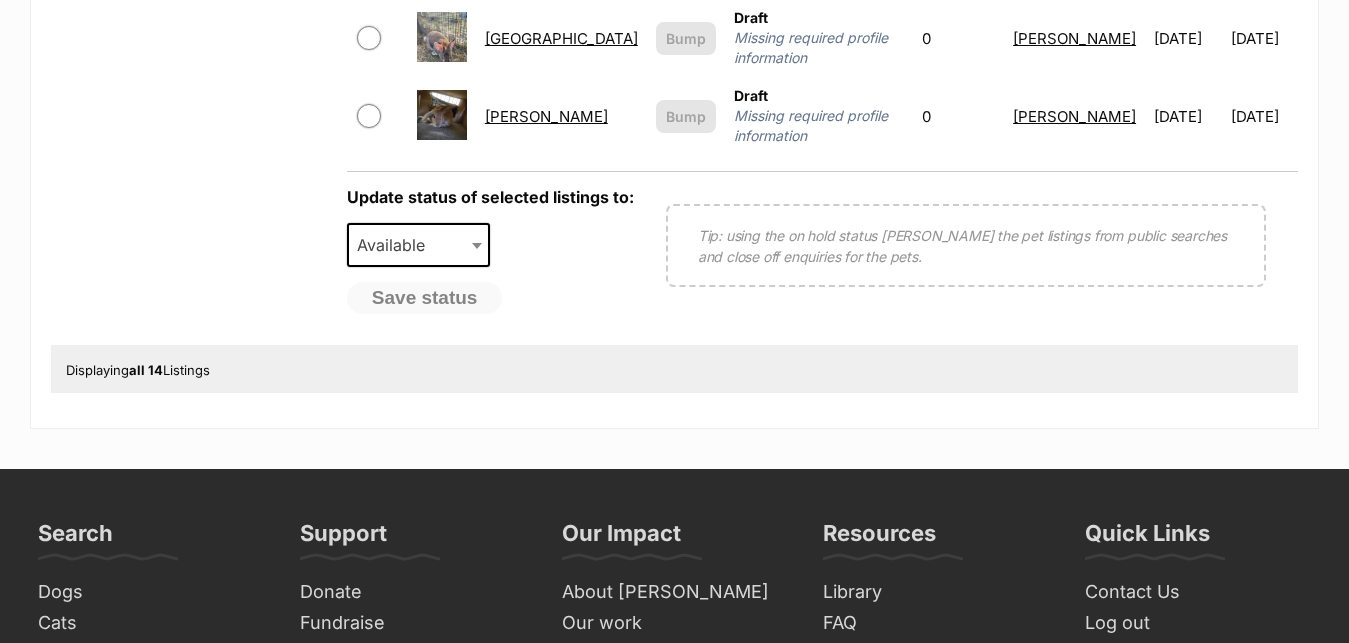 drag, startPoint x: 1365, startPoint y: 637, endPoint x: 1338, endPoint y: 346, distance: 292.24988 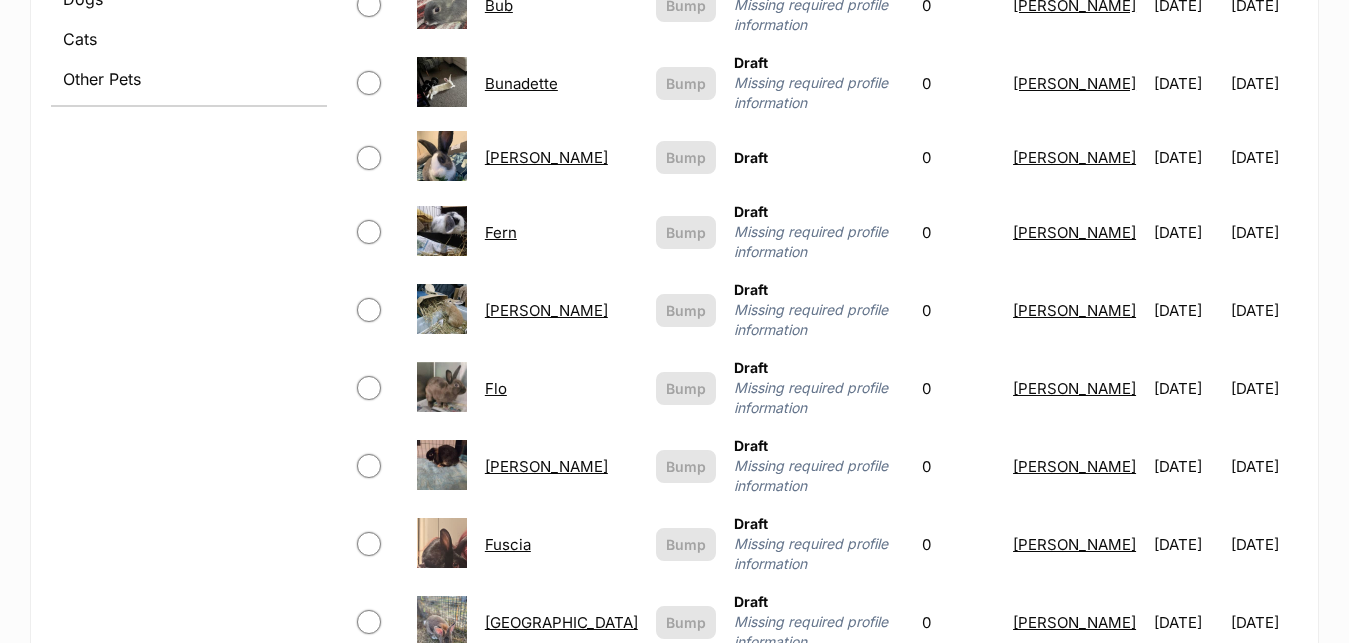 scroll, scrollTop: 819, scrollLeft: 0, axis: vertical 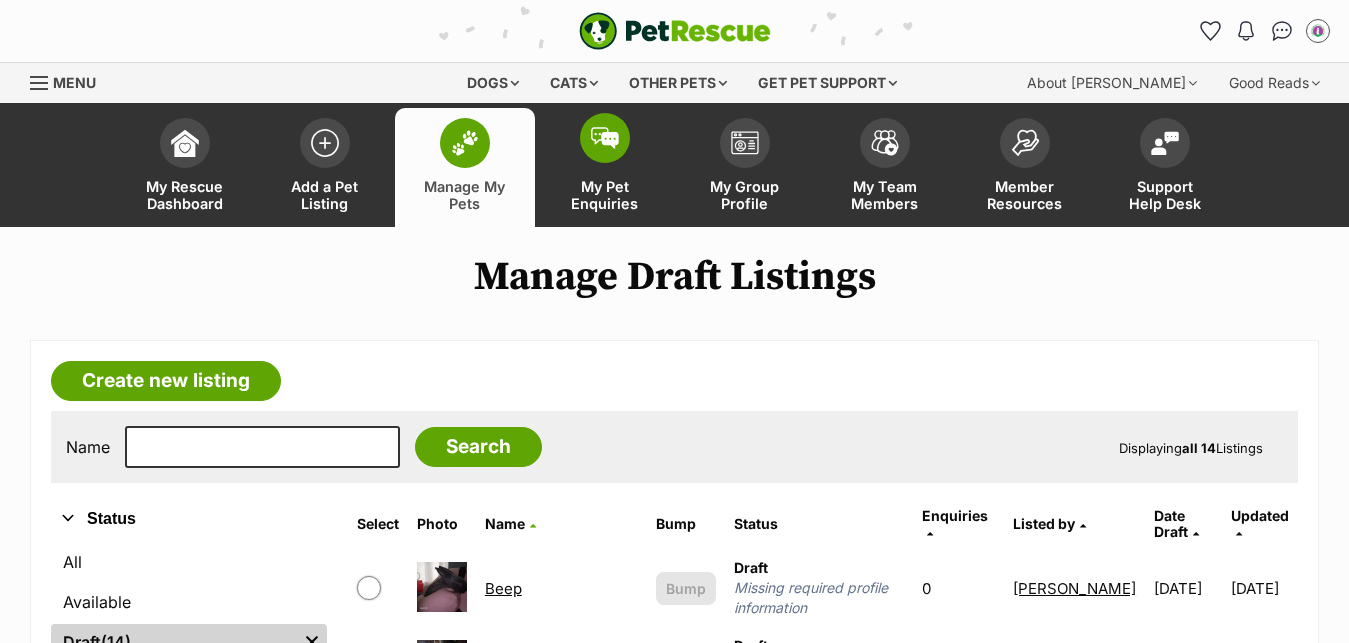 click at bounding box center [605, 138] 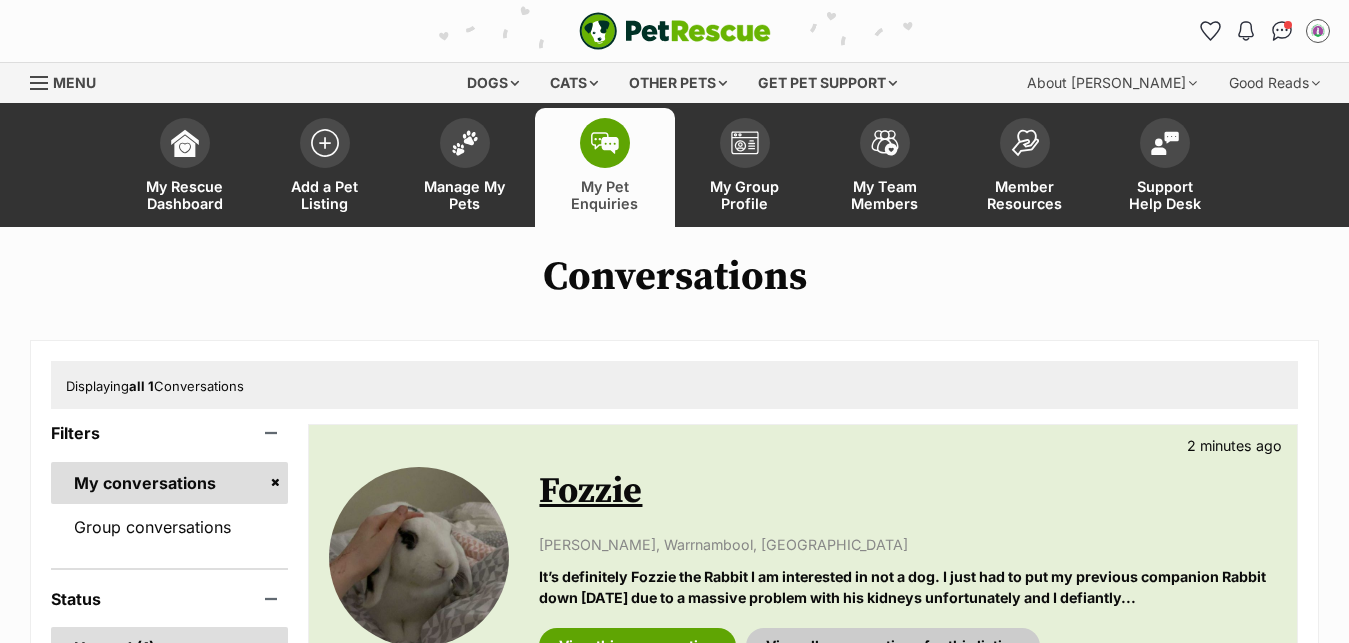 scroll, scrollTop: 0, scrollLeft: 0, axis: both 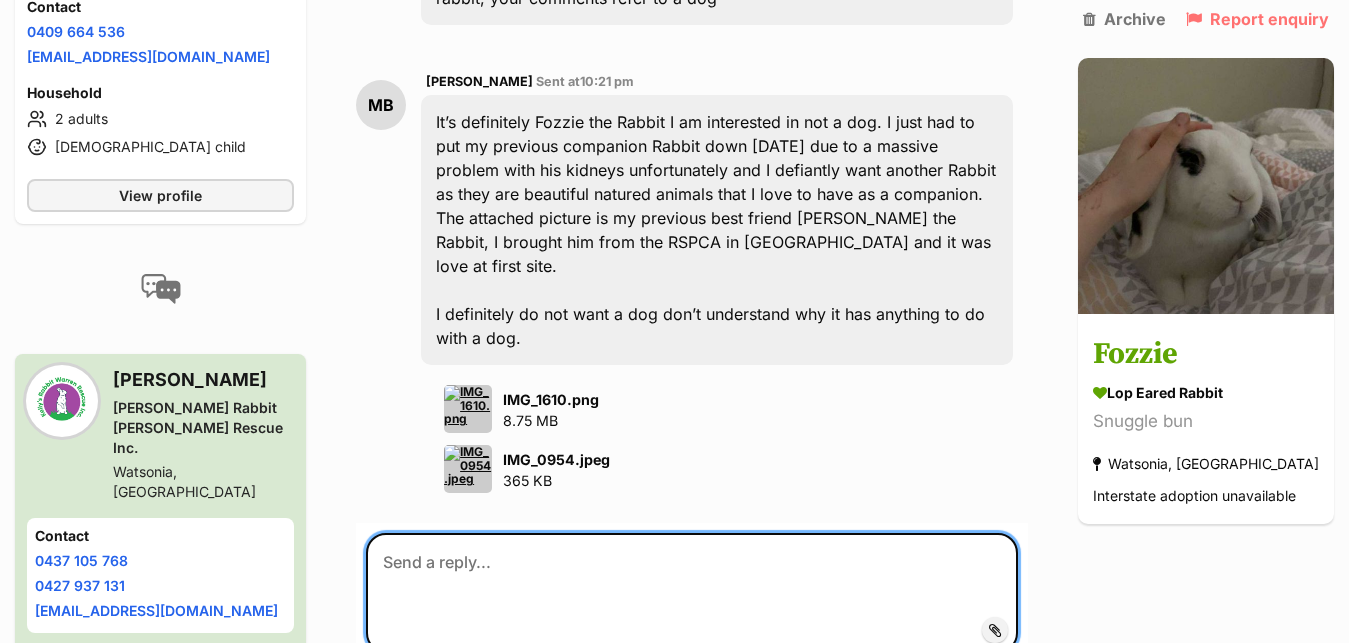 click at bounding box center [692, 593] 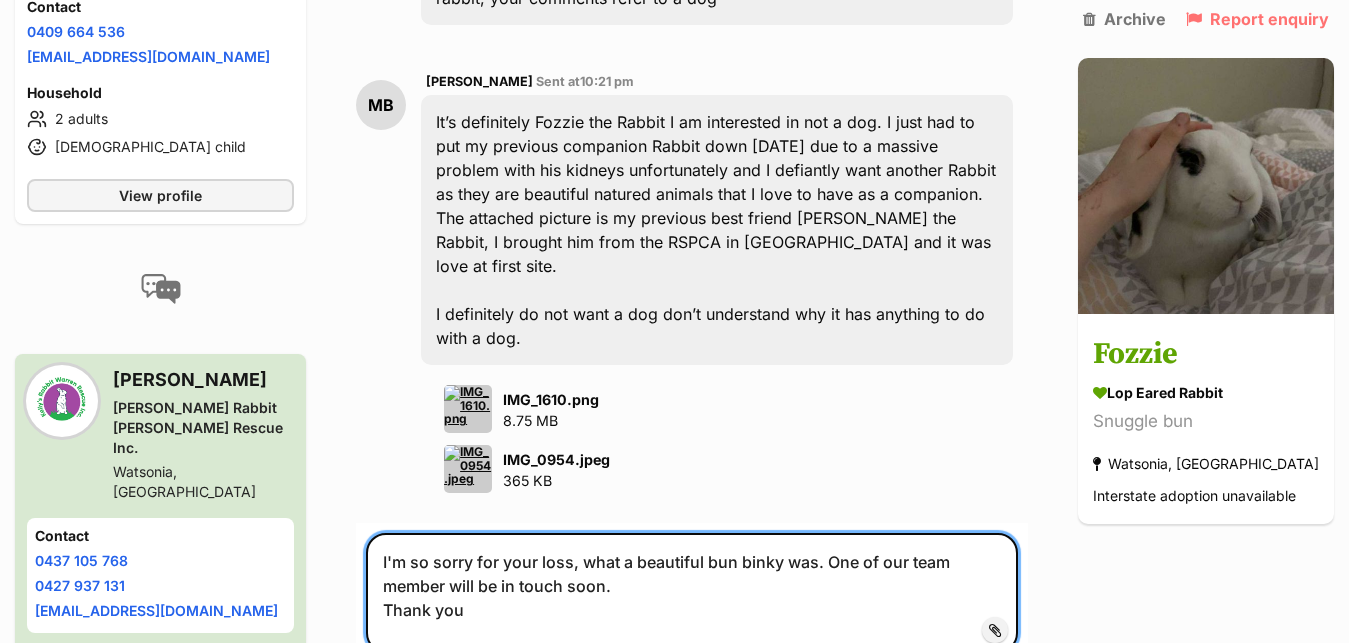 click on "I'm so sorry for your loss, what a beautiful bun binky was. One of our team member will be in touch soon.
Thank you" at bounding box center (692, 593) 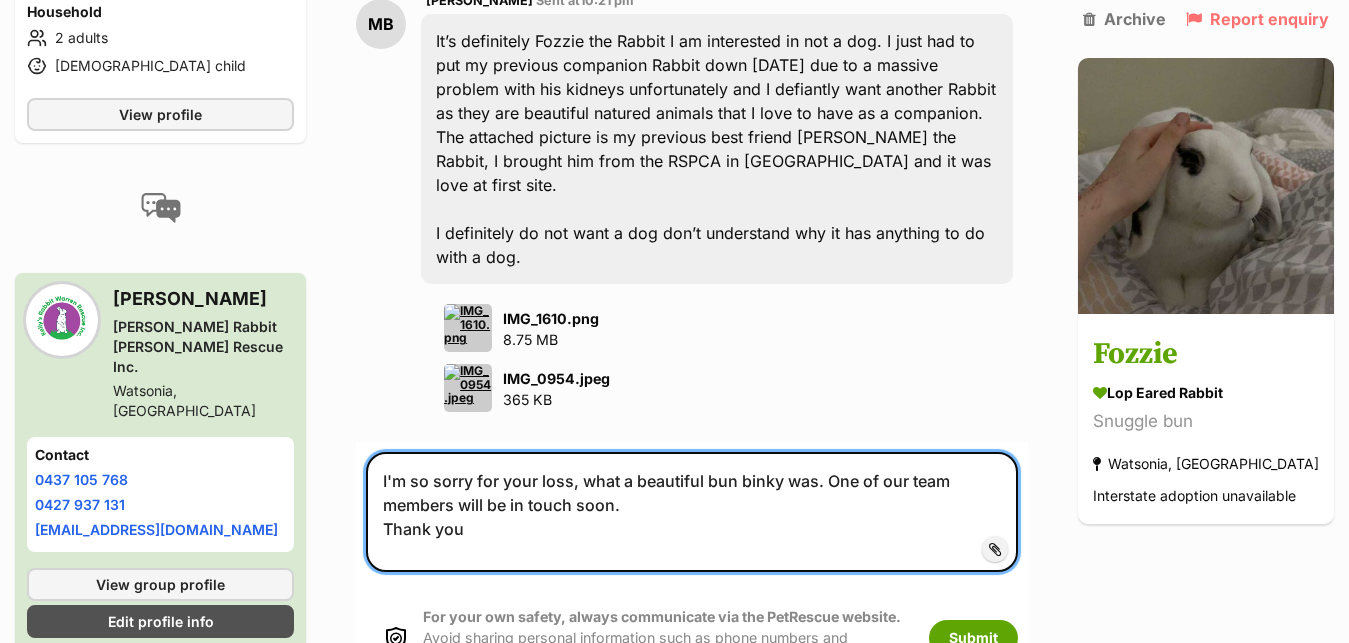 scroll, scrollTop: 1727, scrollLeft: 0, axis: vertical 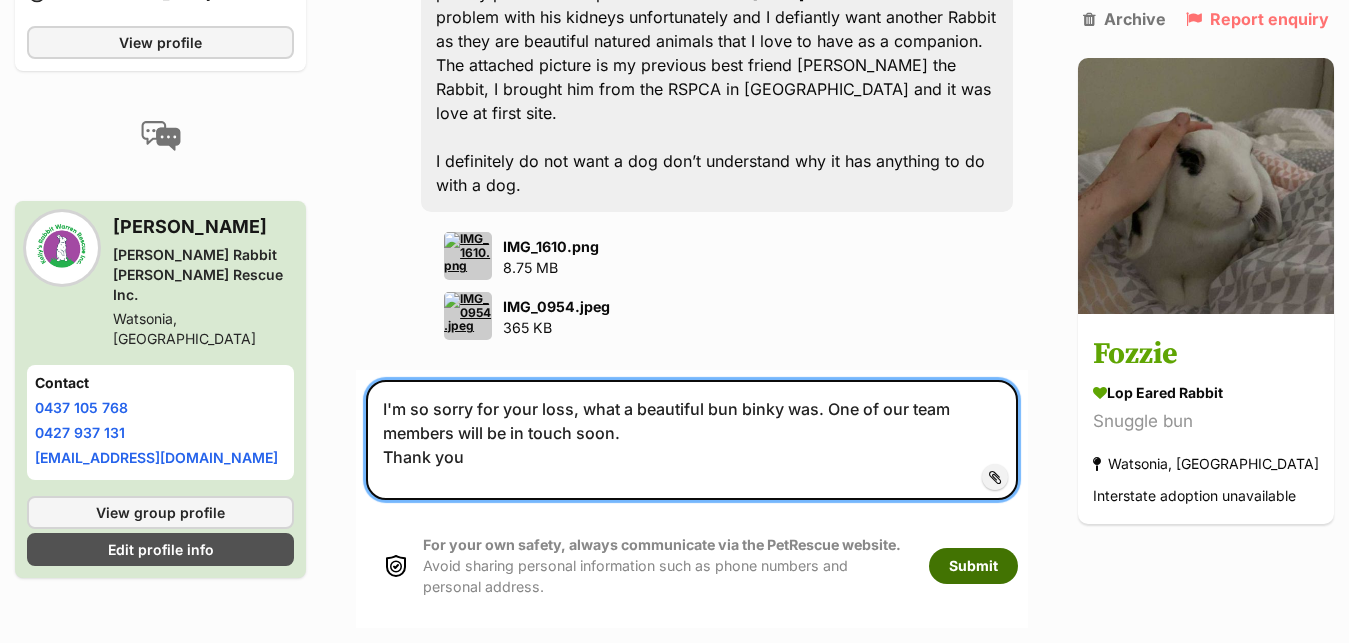 type on "I'm so sorry for your loss, what a beautiful bun binky was. One of our team members will be in touch soon.
Thank you" 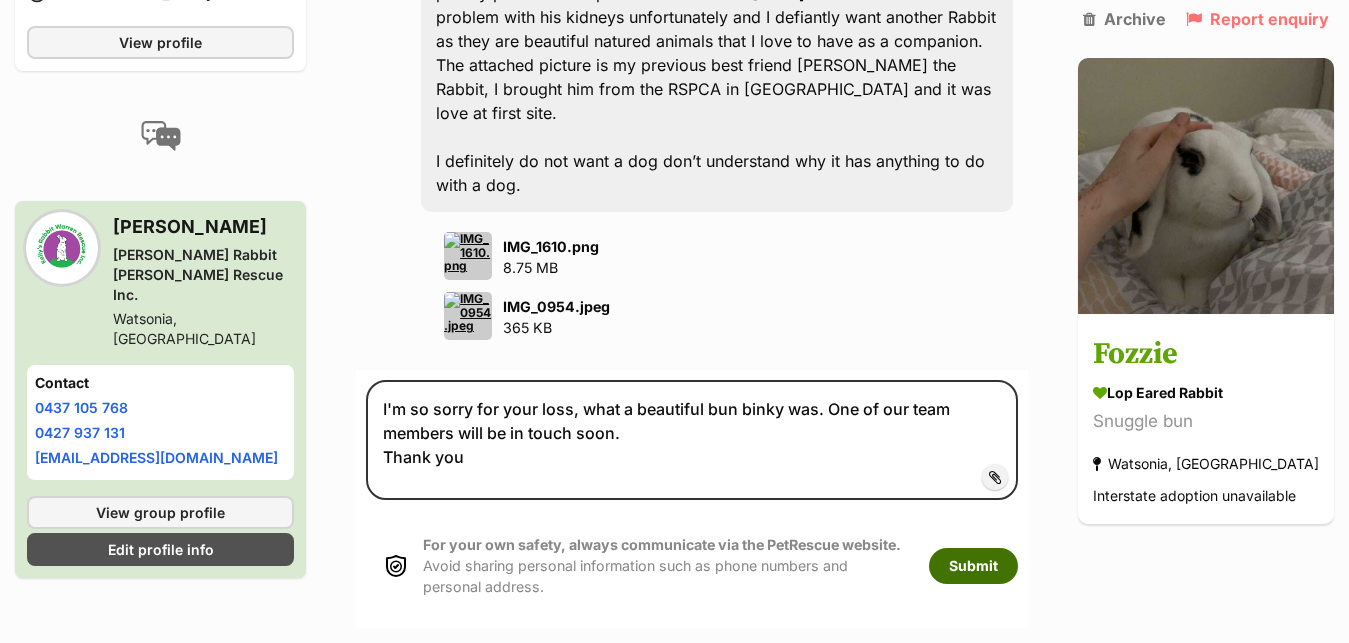 click on "Submit" at bounding box center [973, 566] 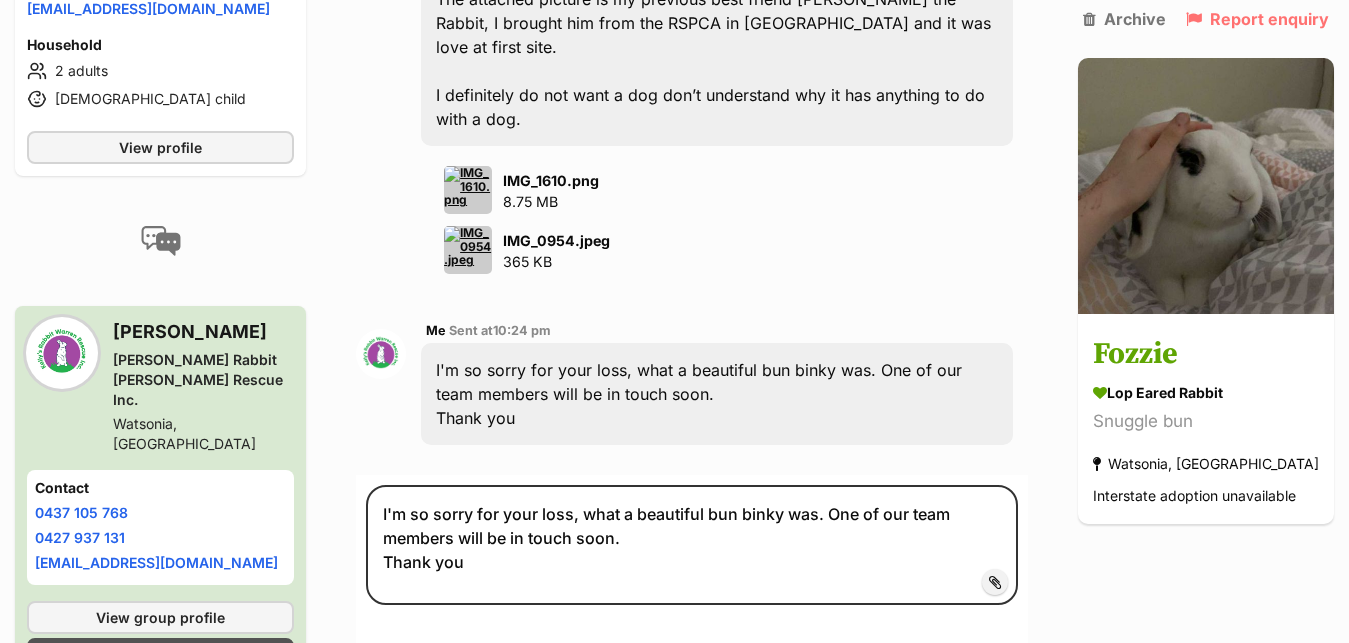 scroll, scrollTop: 1795, scrollLeft: 0, axis: vertical 